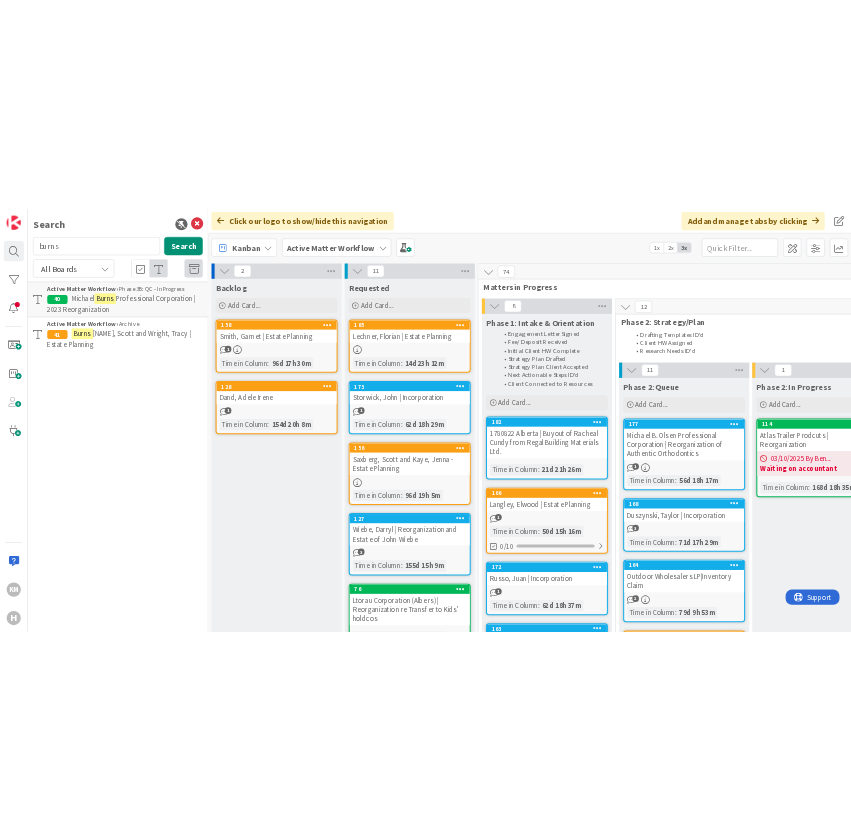 scroll, scrollTop: 0, scrollLeft: 0, axis: both 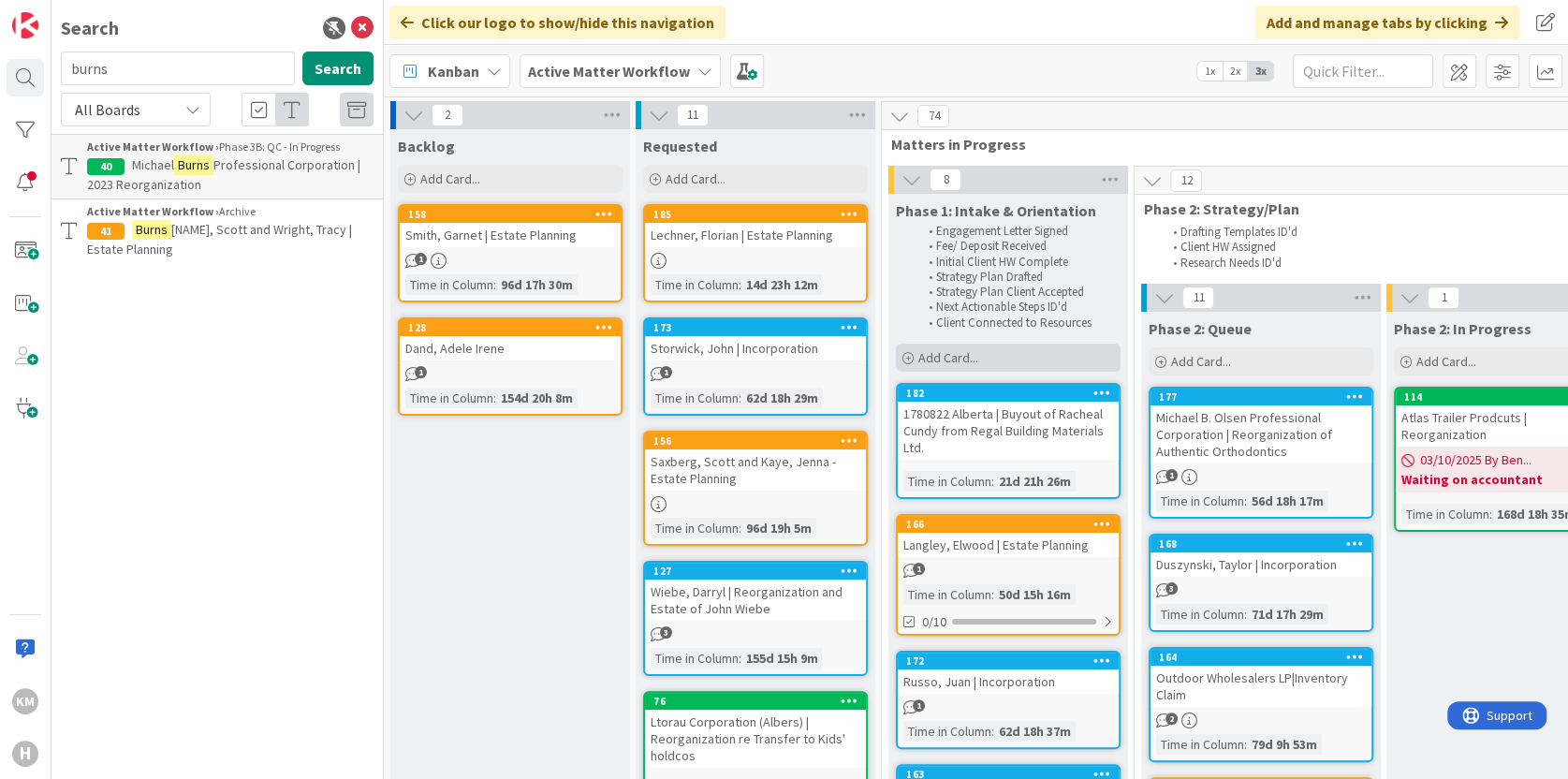 click on "Add Card..." at bounding box center (1008, 358) 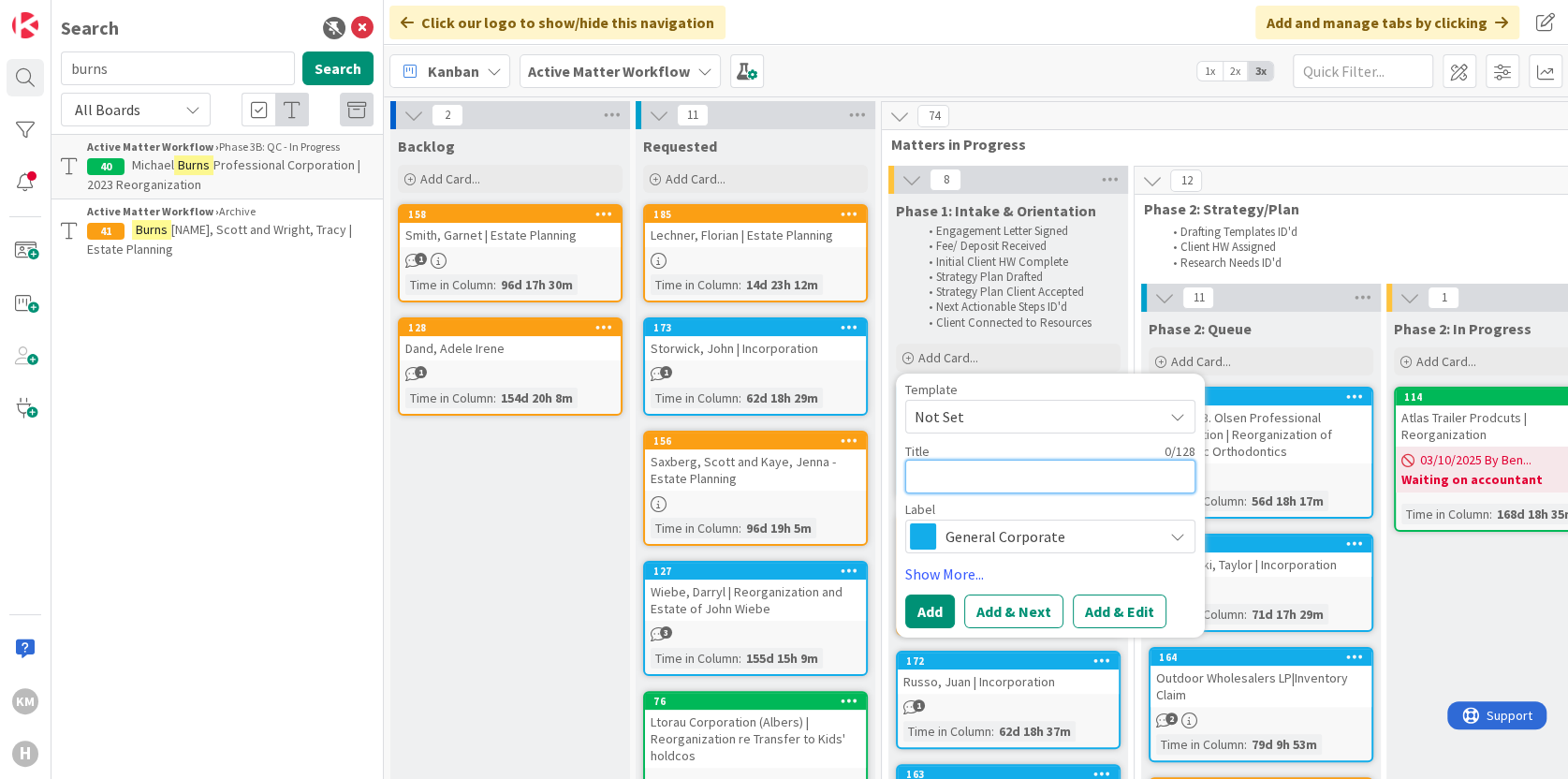 type on "x" 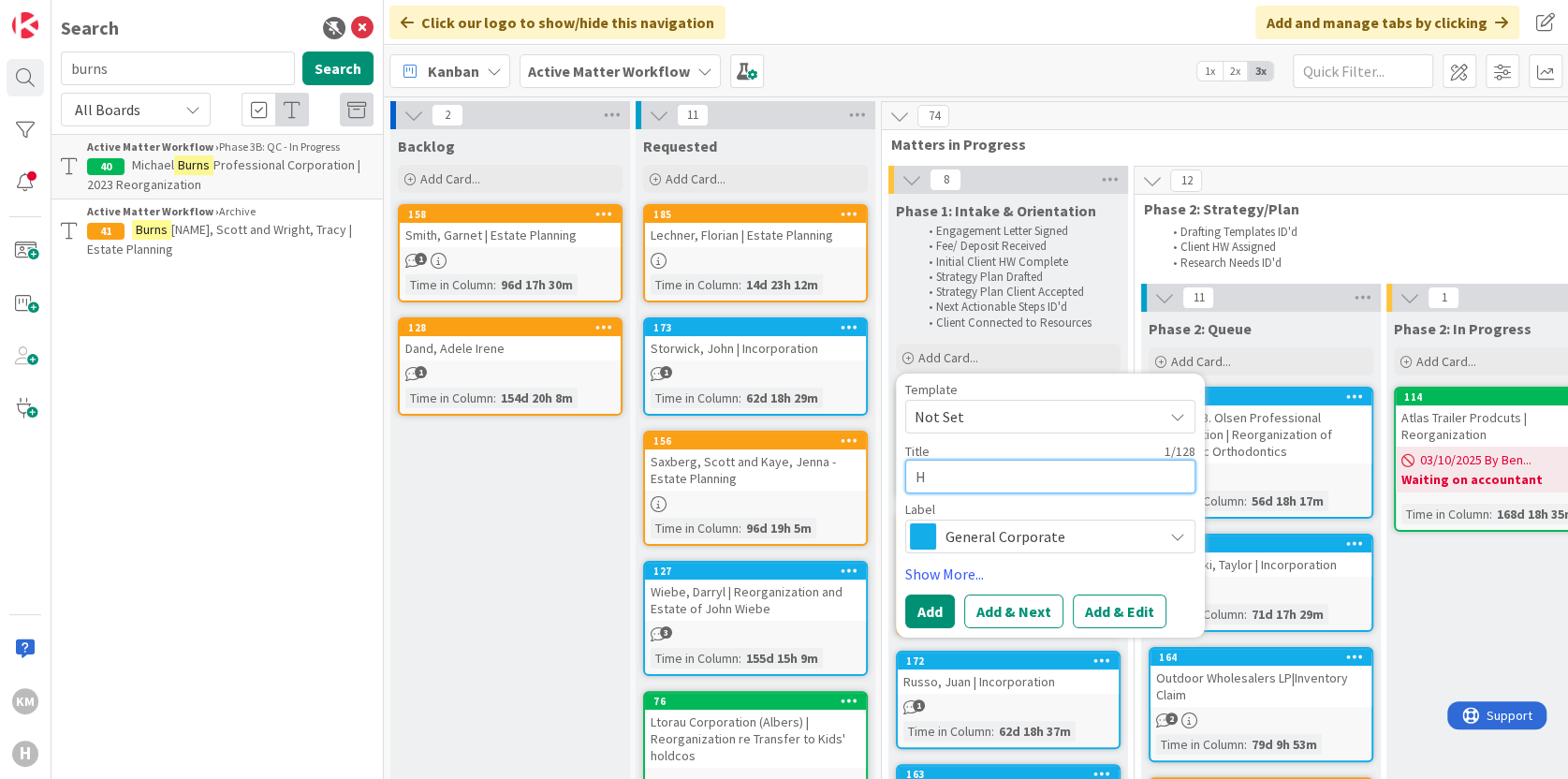 type on "x" 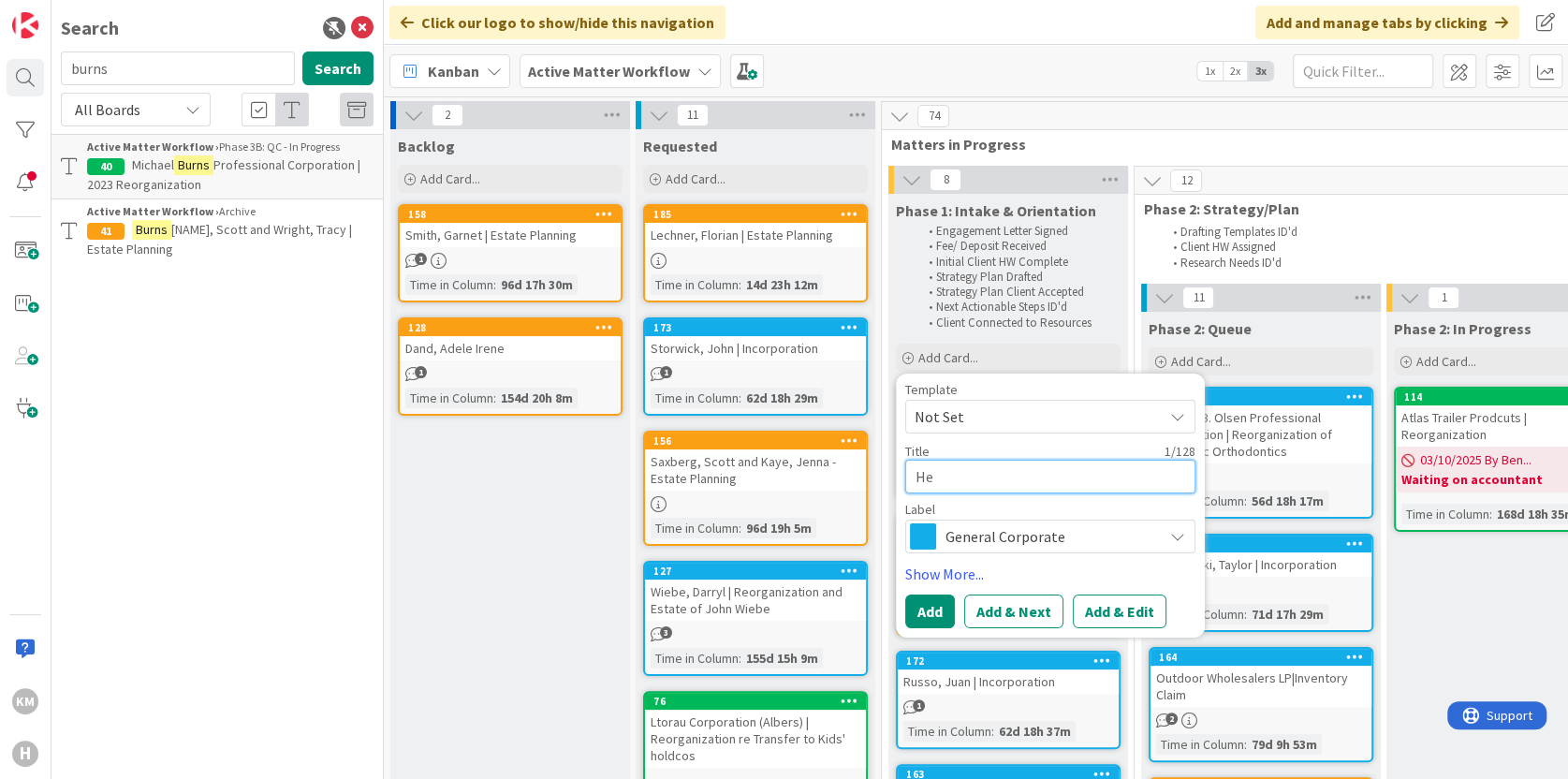 type on "x" 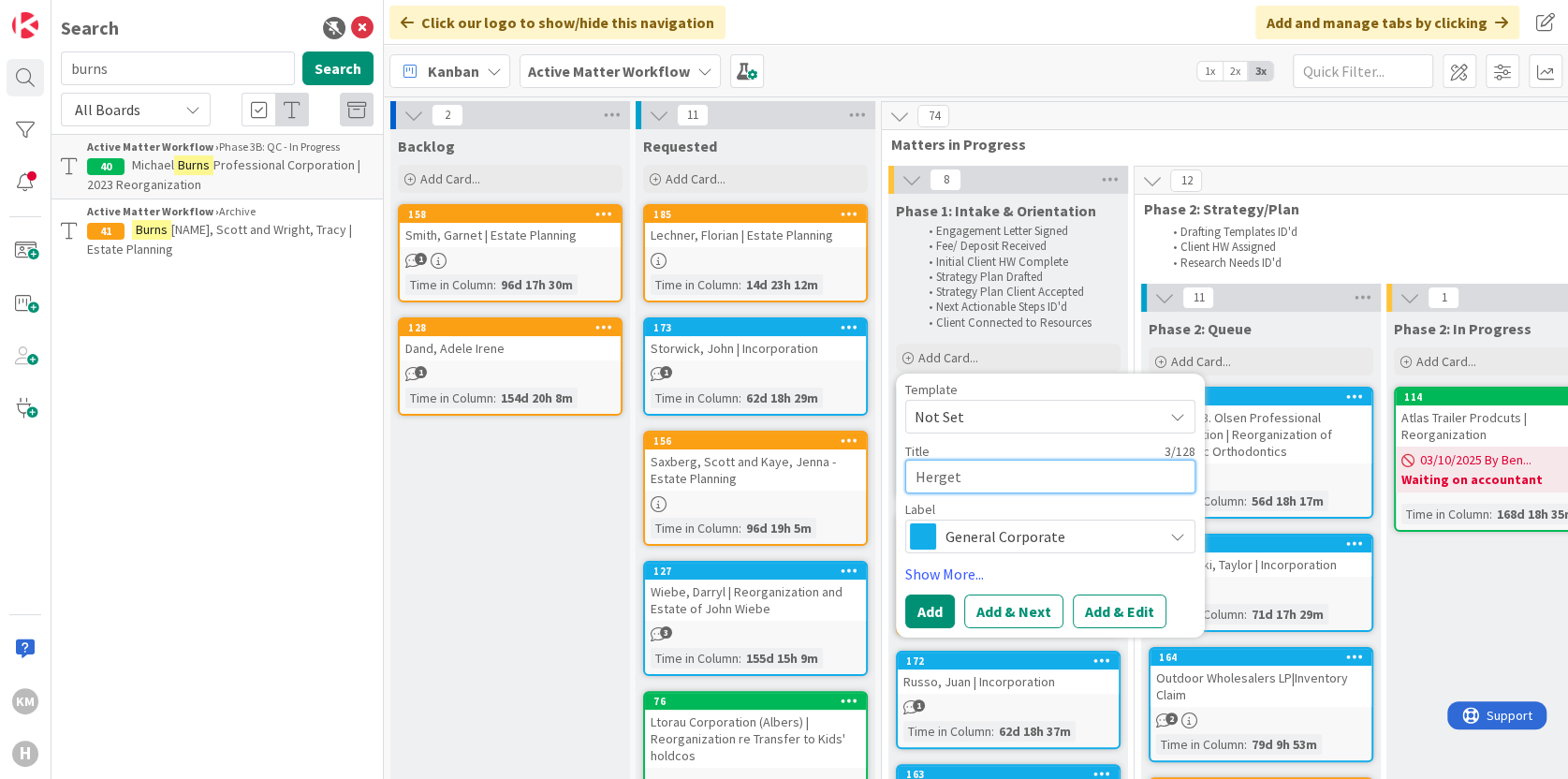 type on "x" 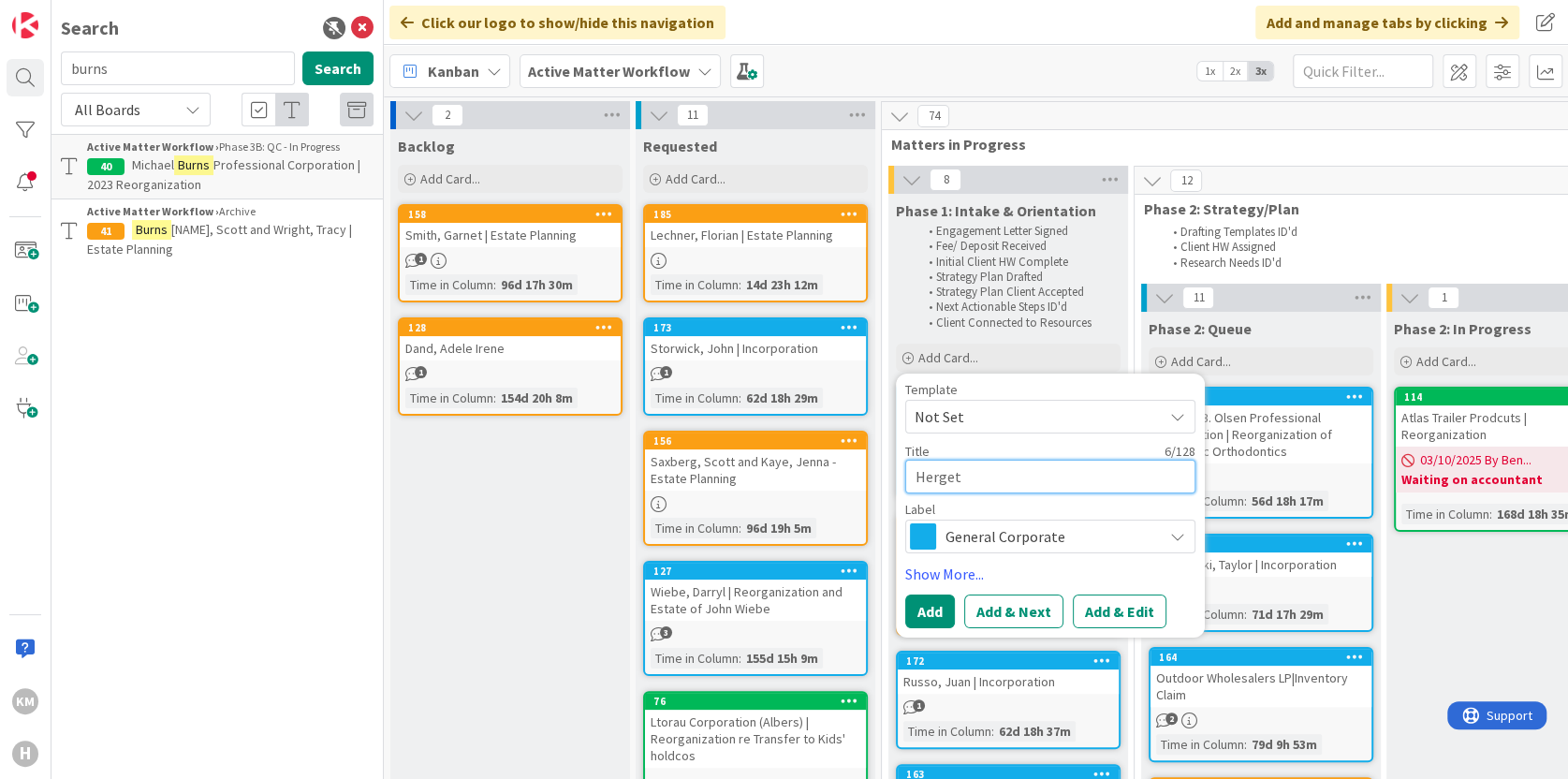 type on "x" 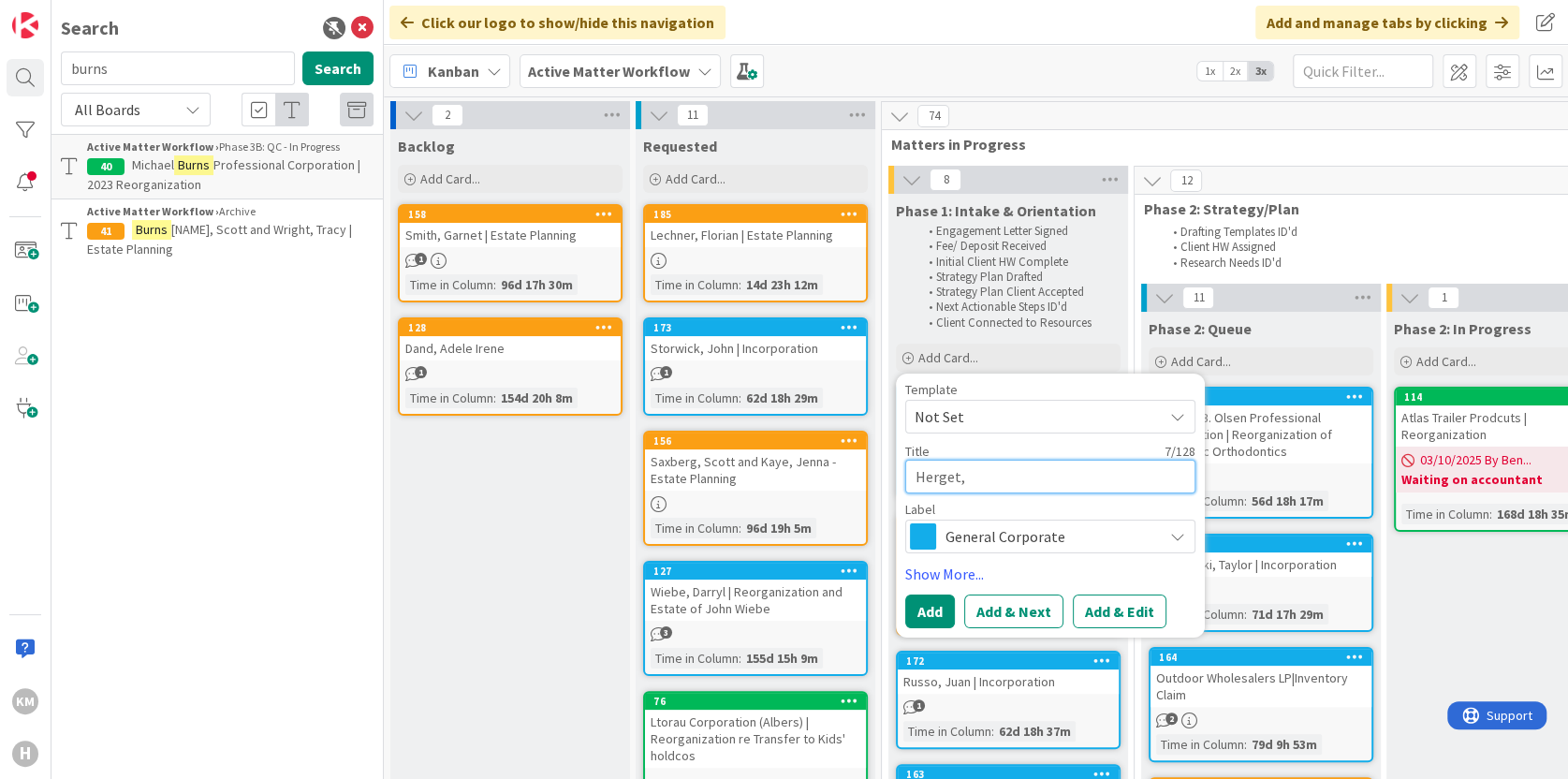 type on "x" 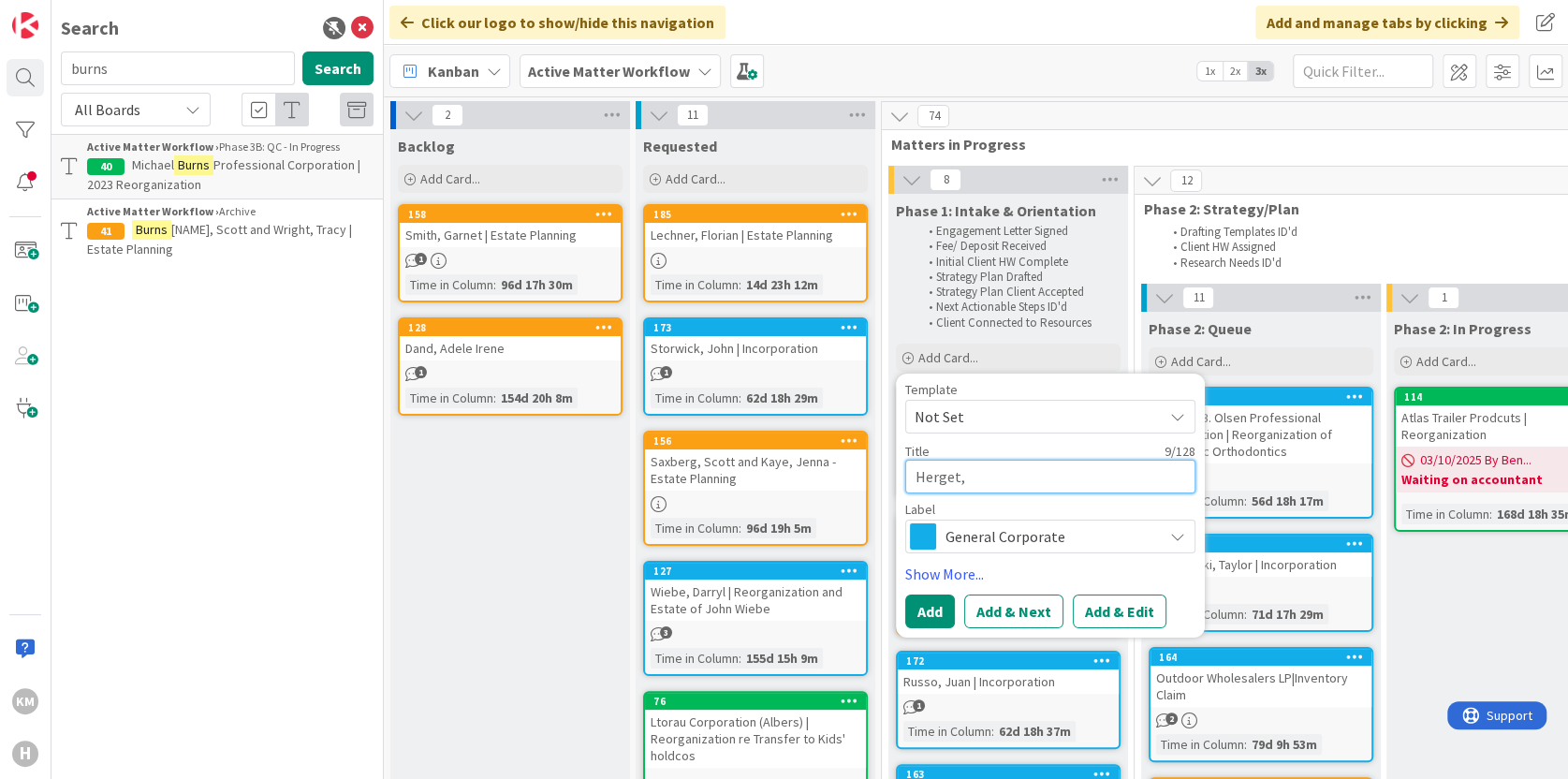 type on "x" 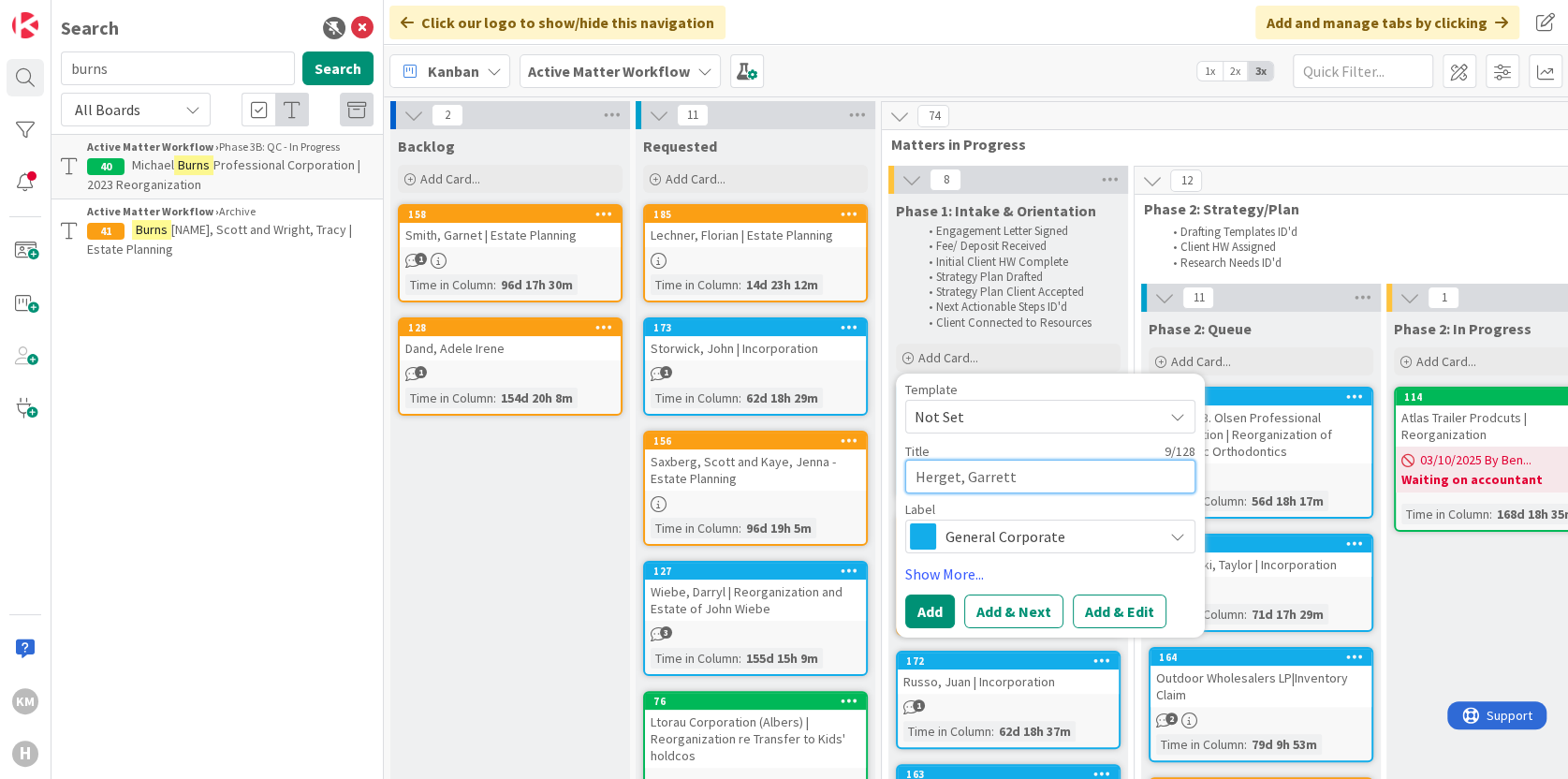 type on "x" 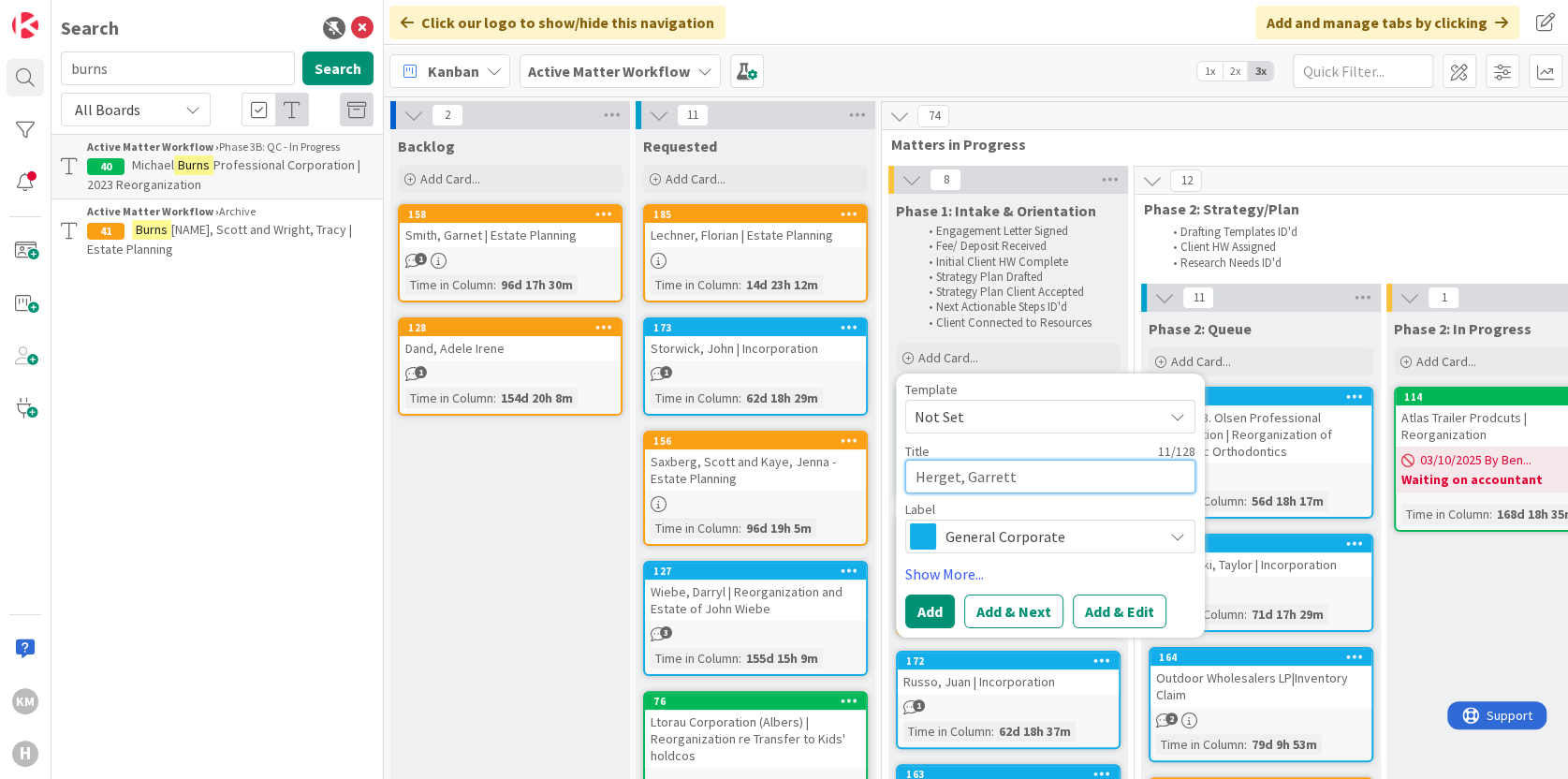 type on "x" 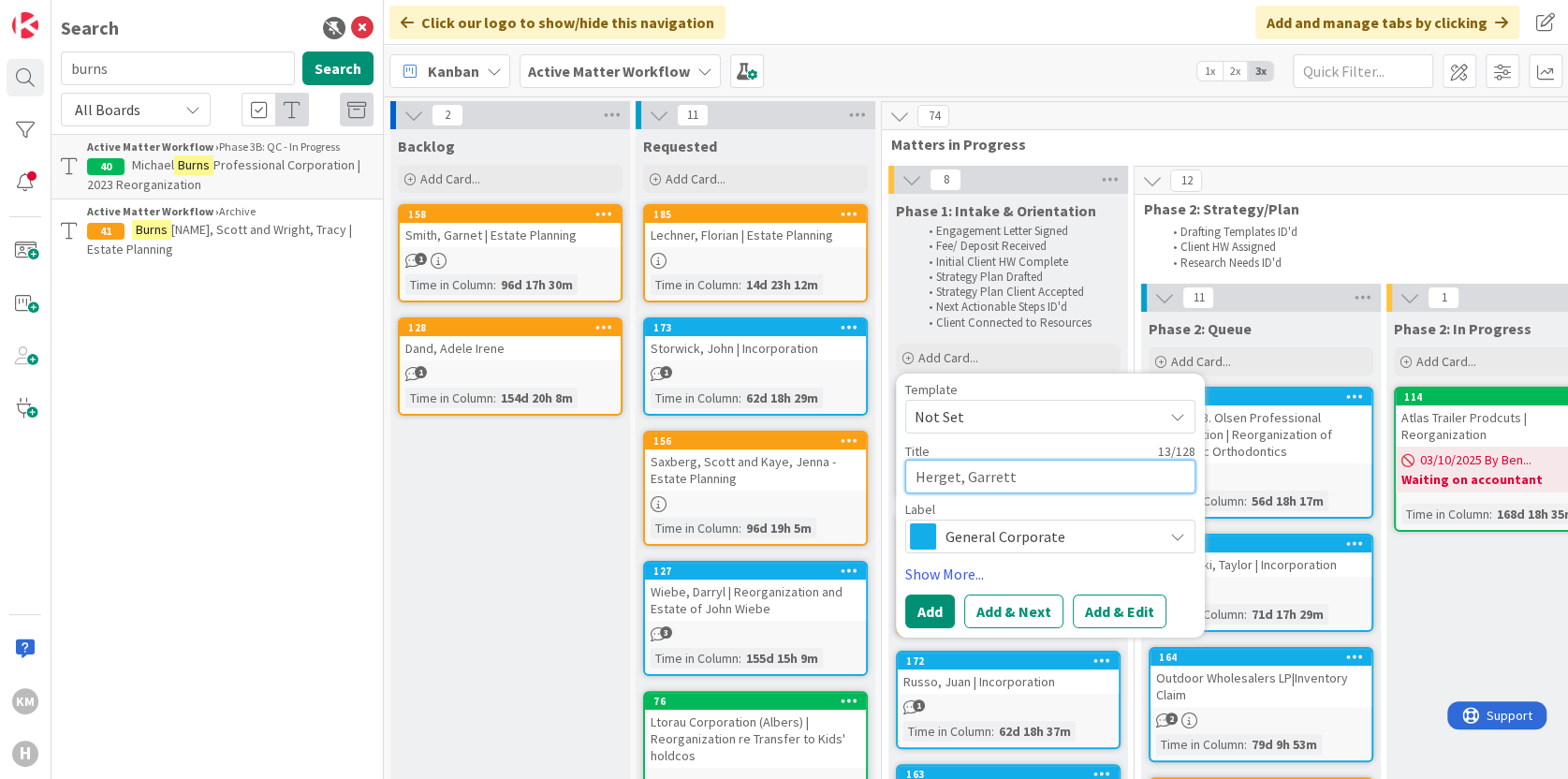 type on "x" 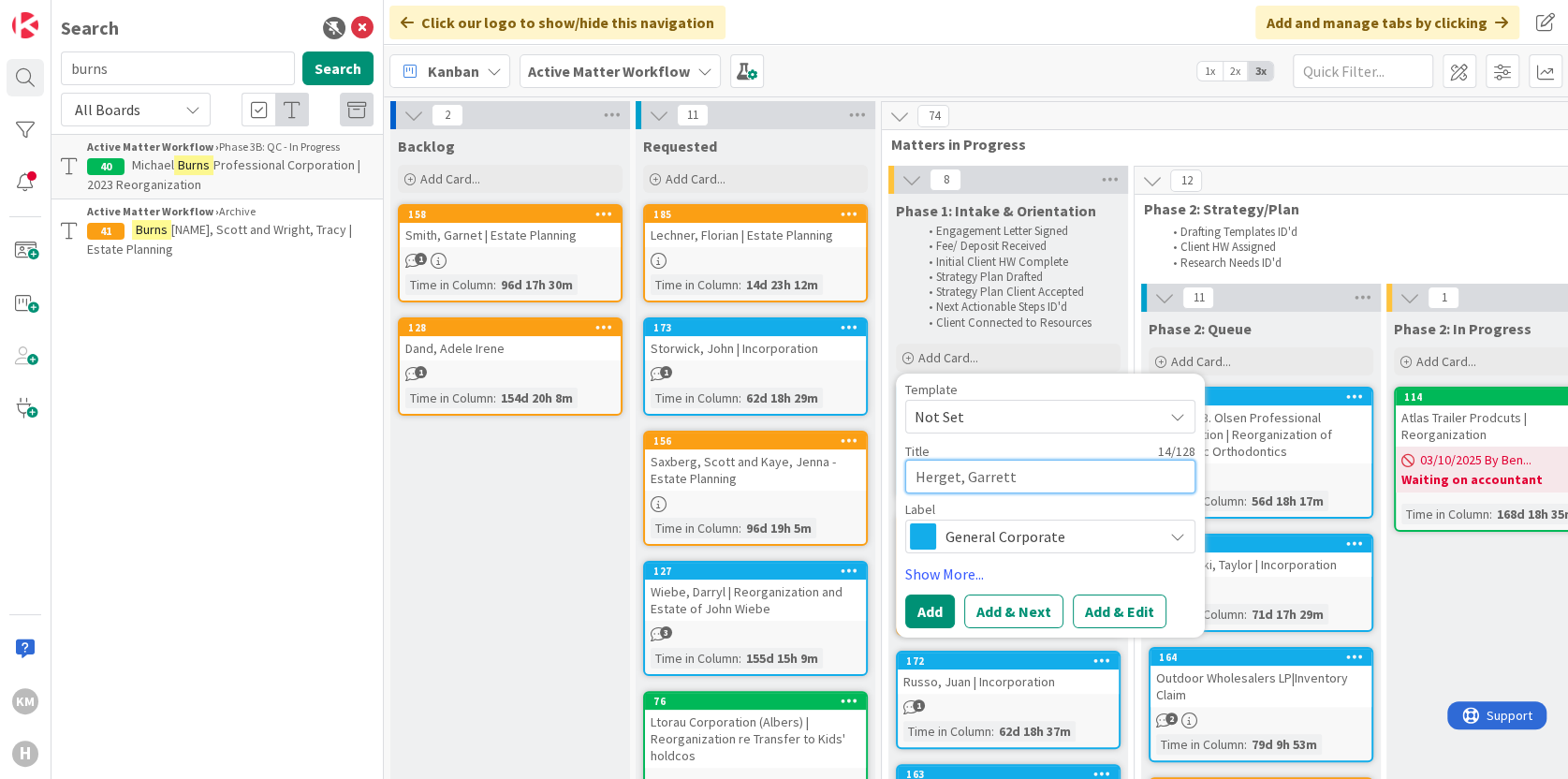 type on "x" 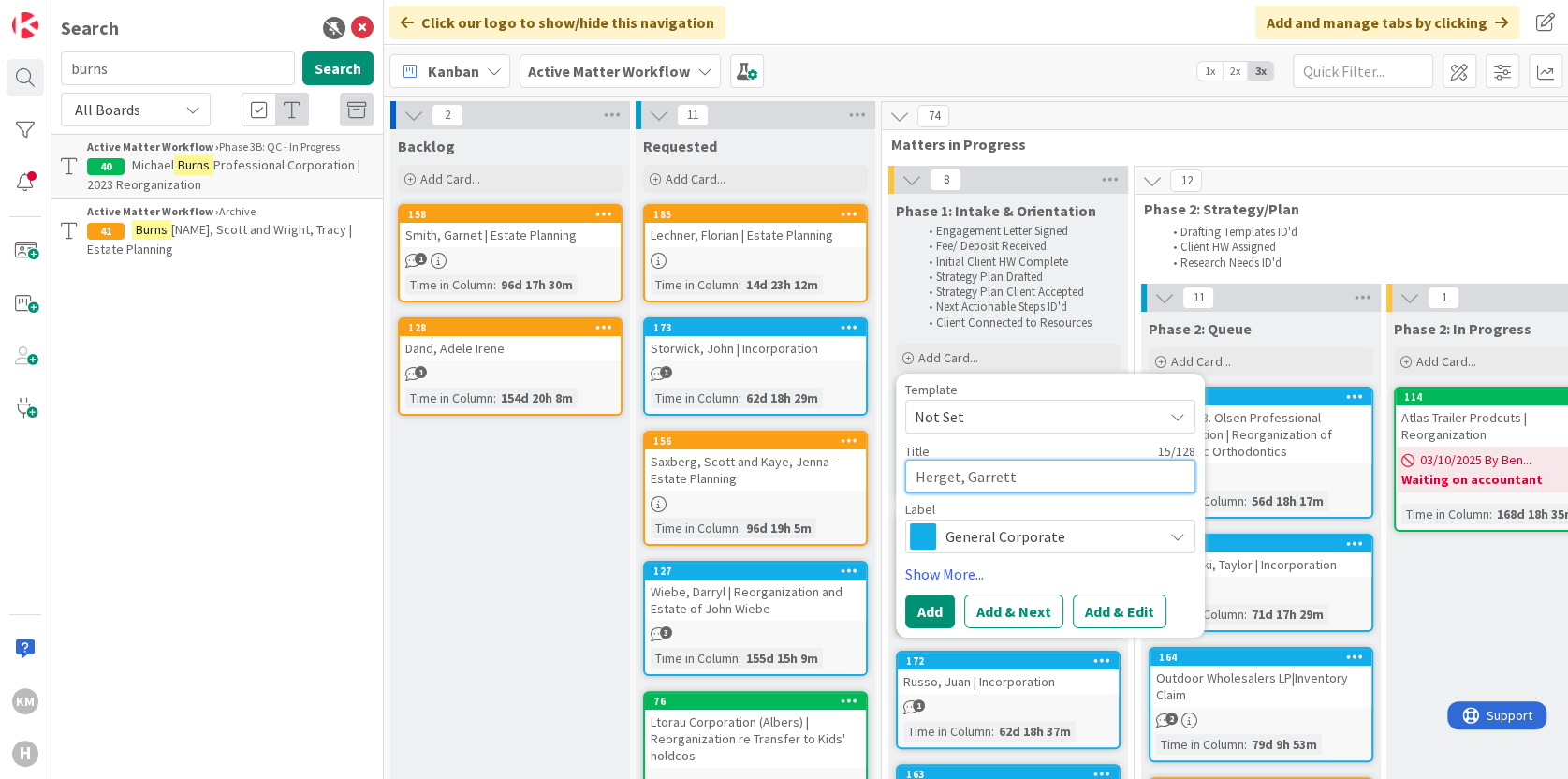 type on "Herget, Garrett" 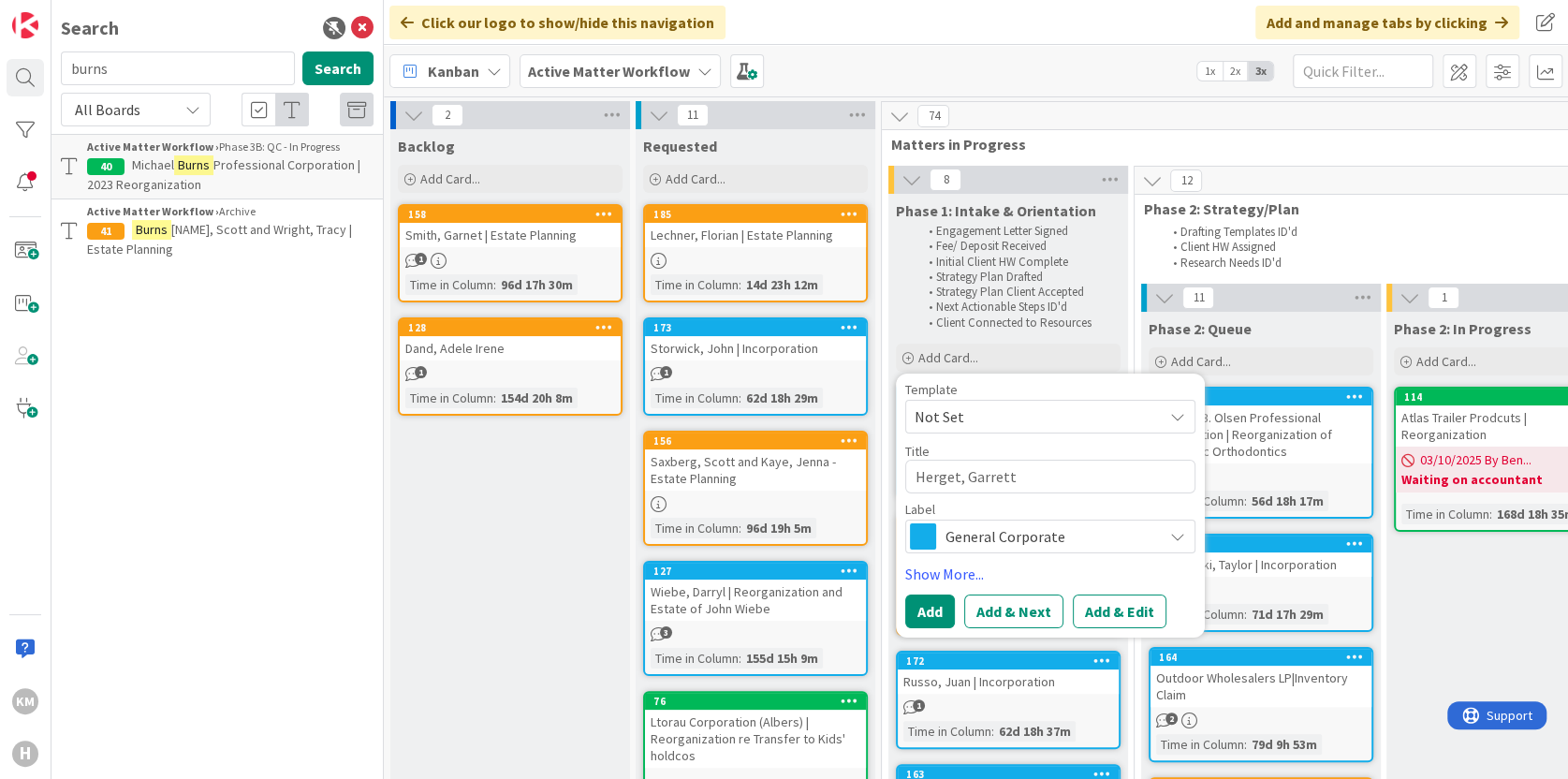 click on "General Corporate" at bounding box center [1049, 536] 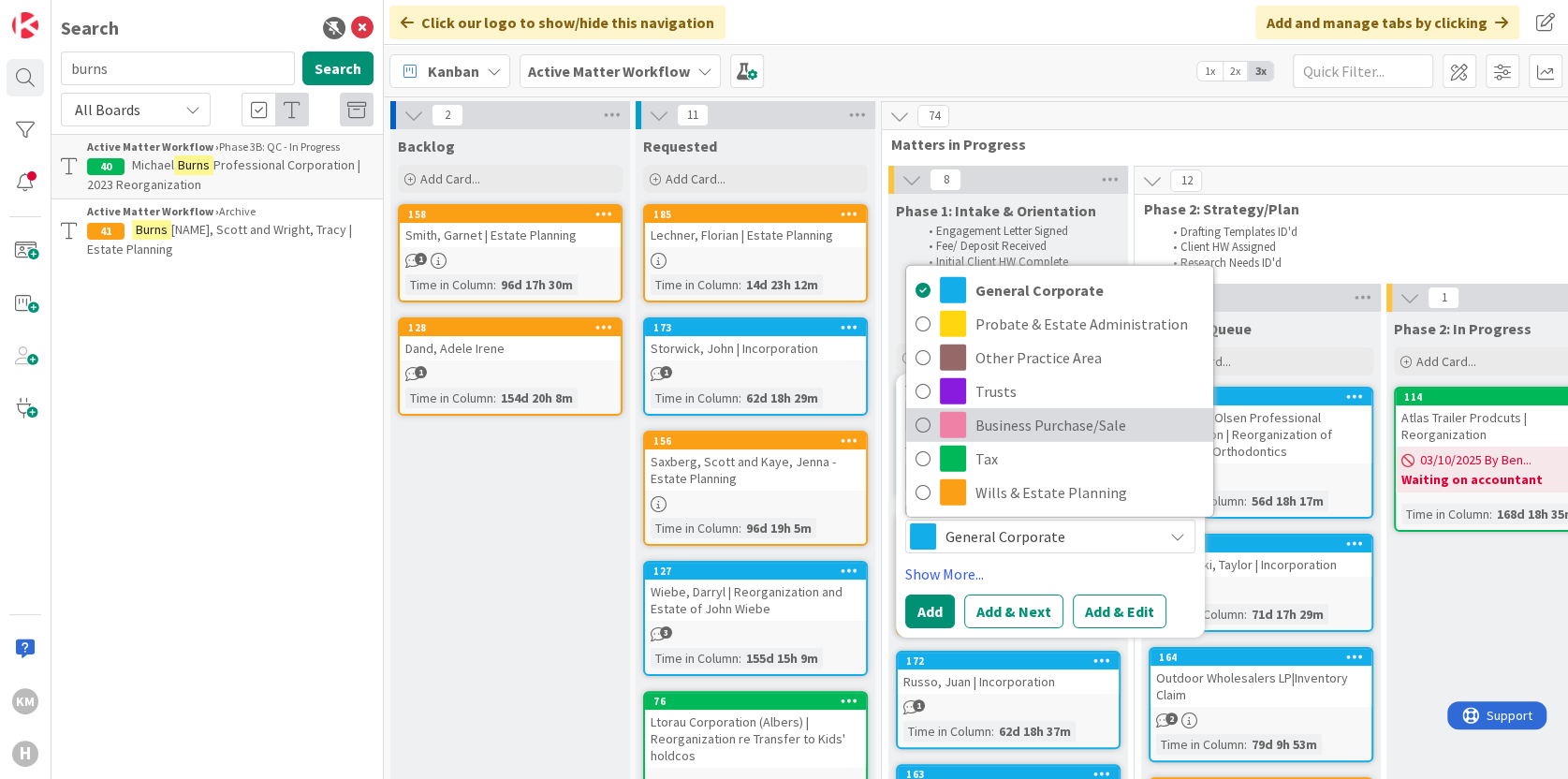 click on "Business Purchase/Sale" at bounding box center (1090, 425) 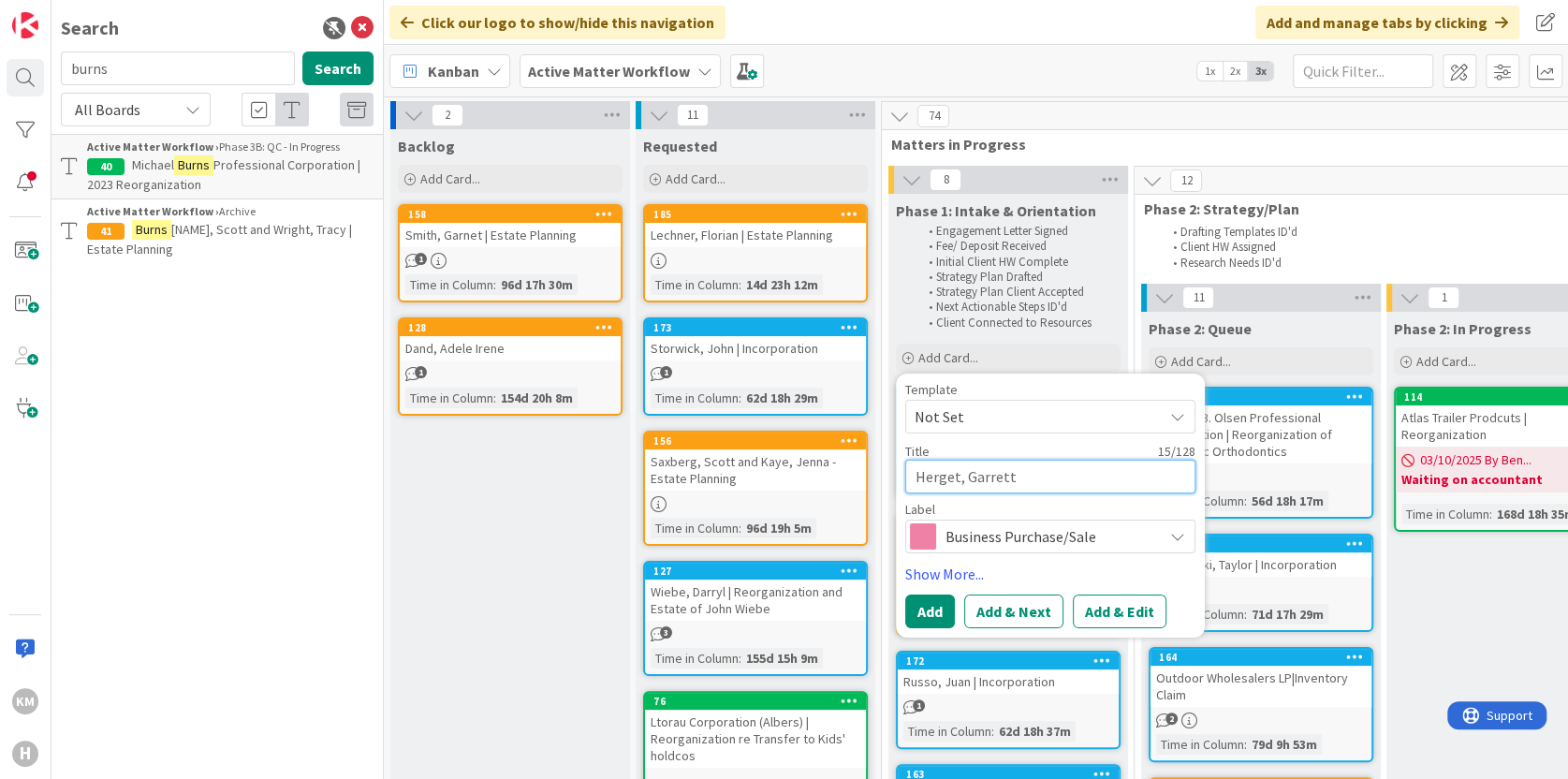 click on "Herget, Garrett" at bounding box center [1050, 477] 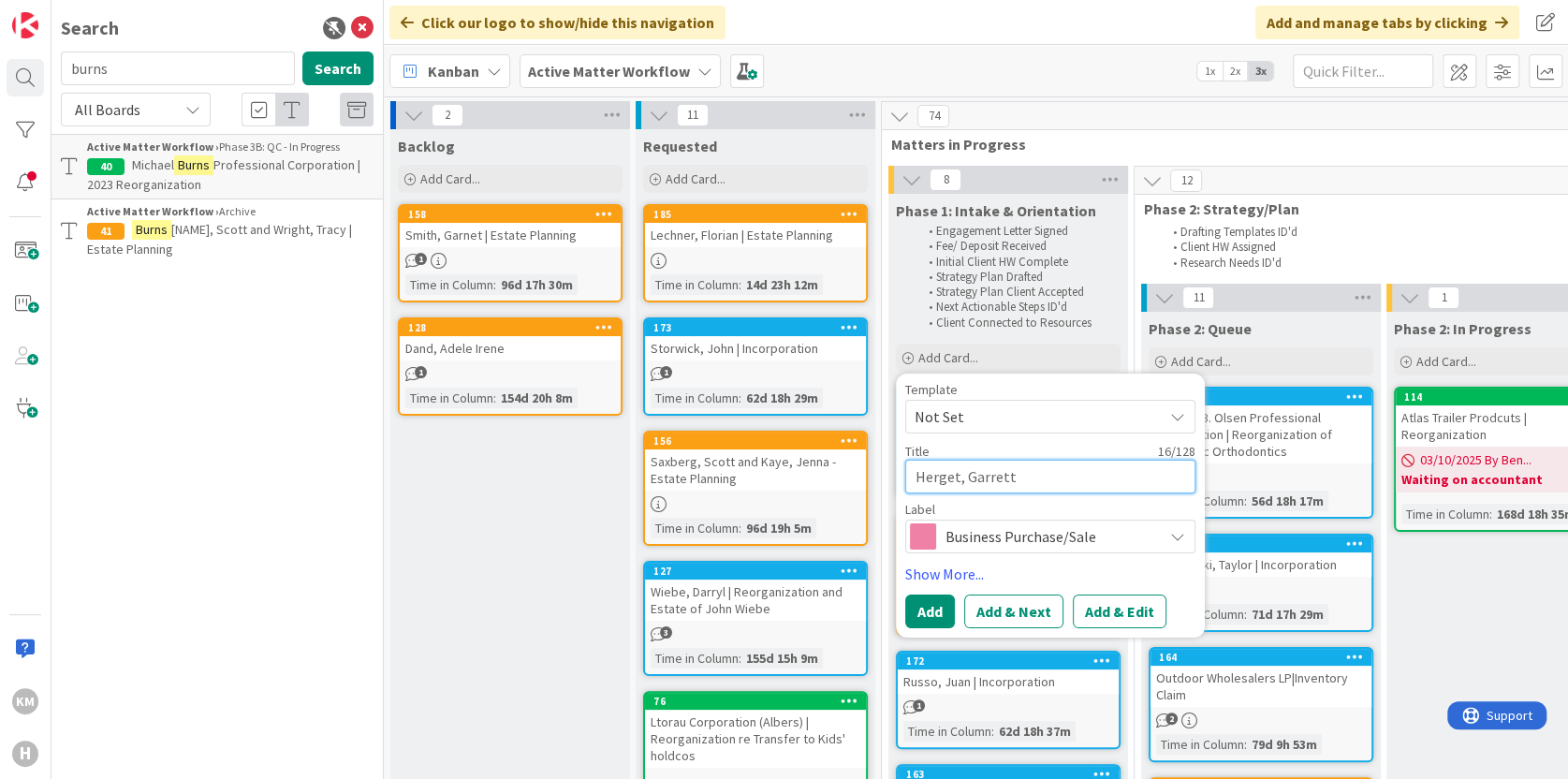 type on "x" 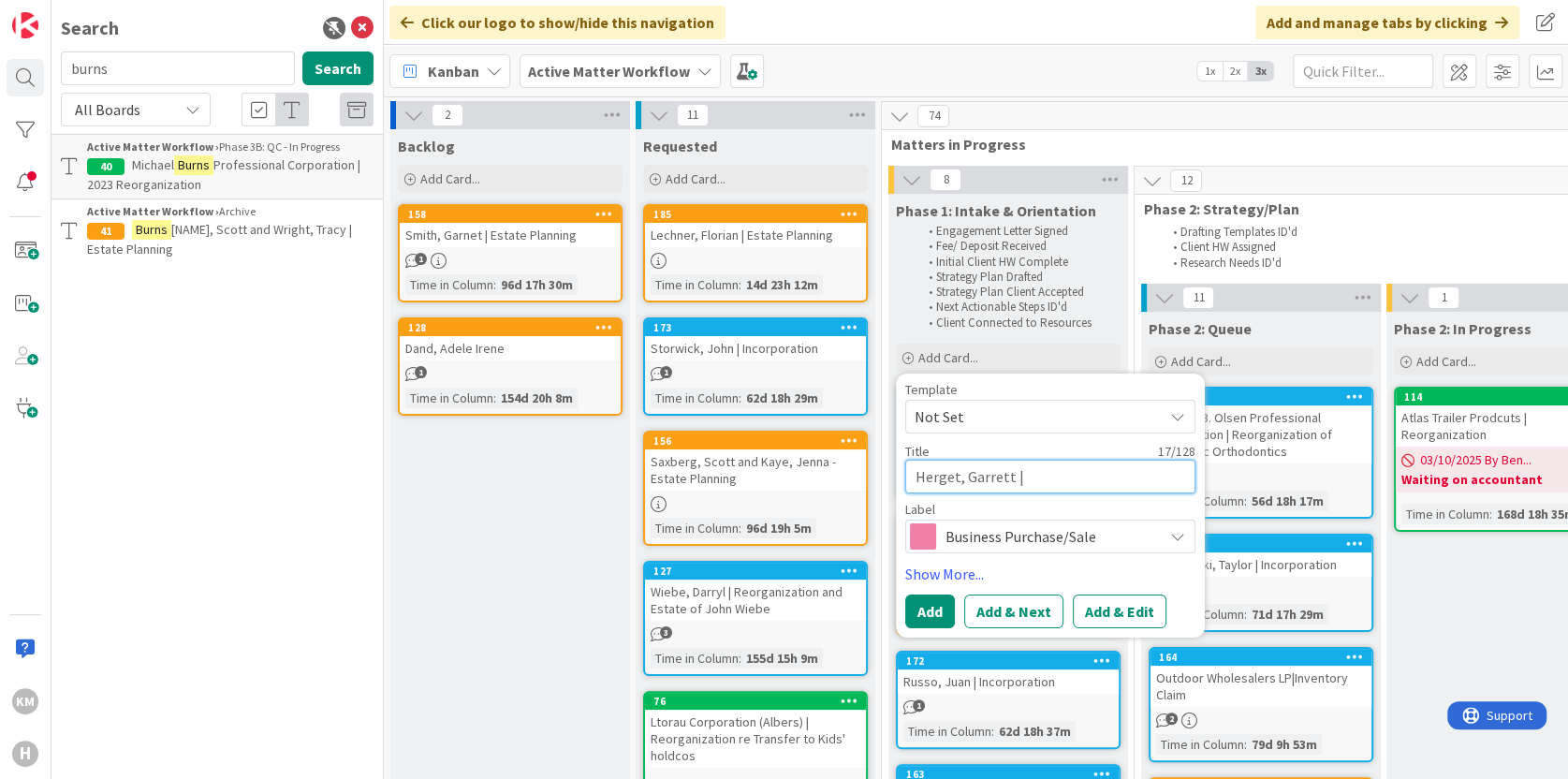 type on "x" 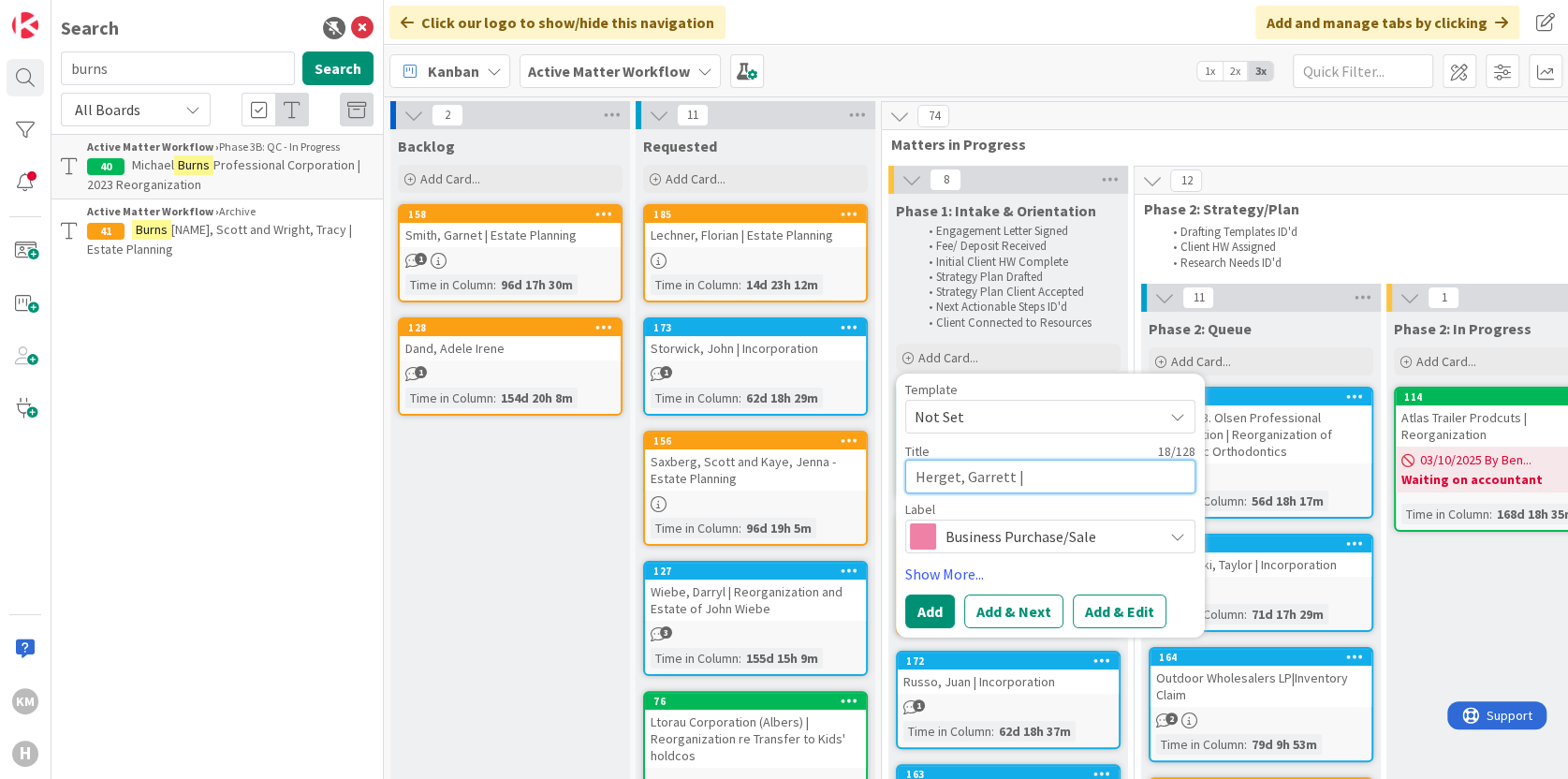 type on "x" 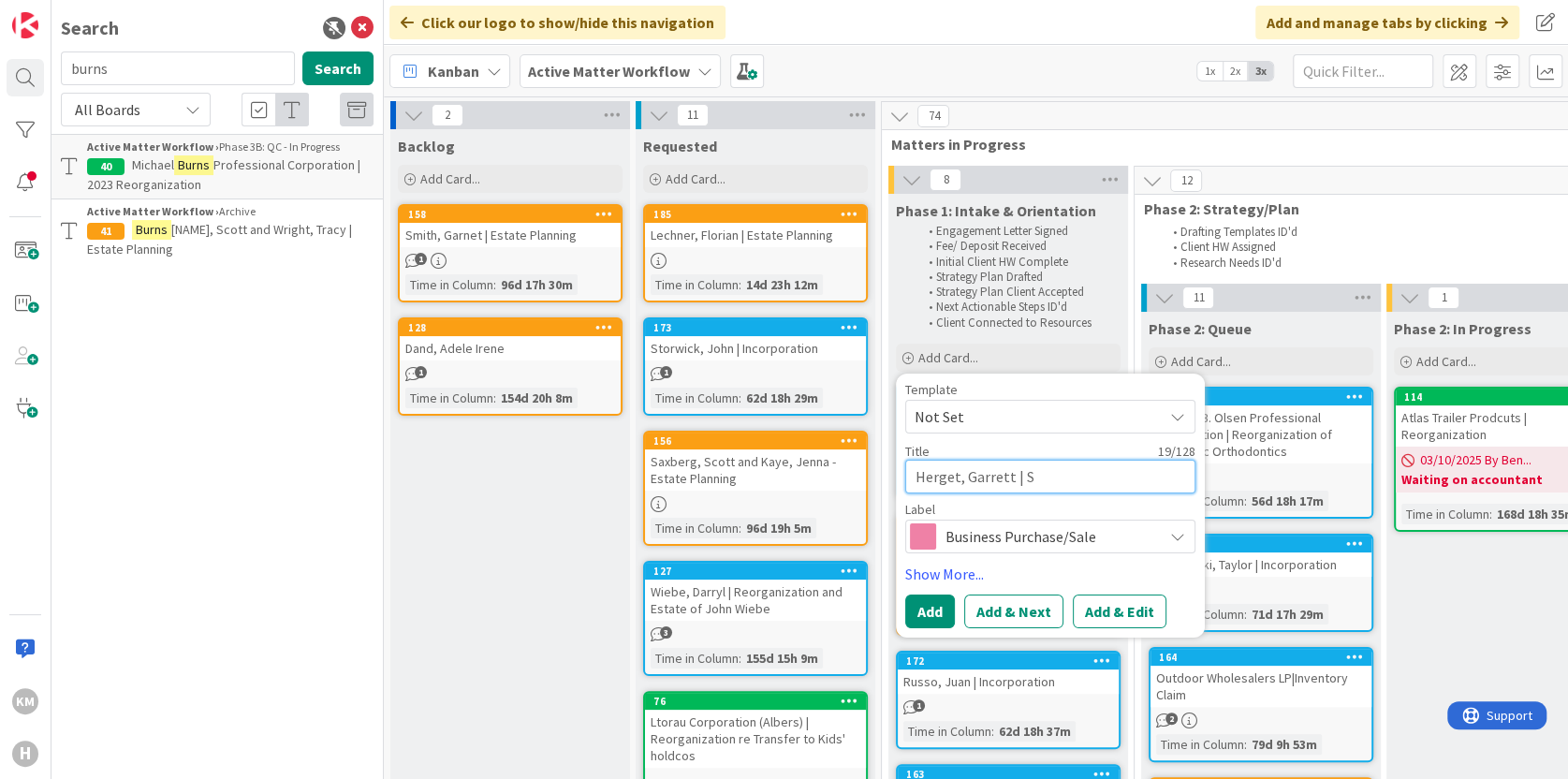 type on "x" 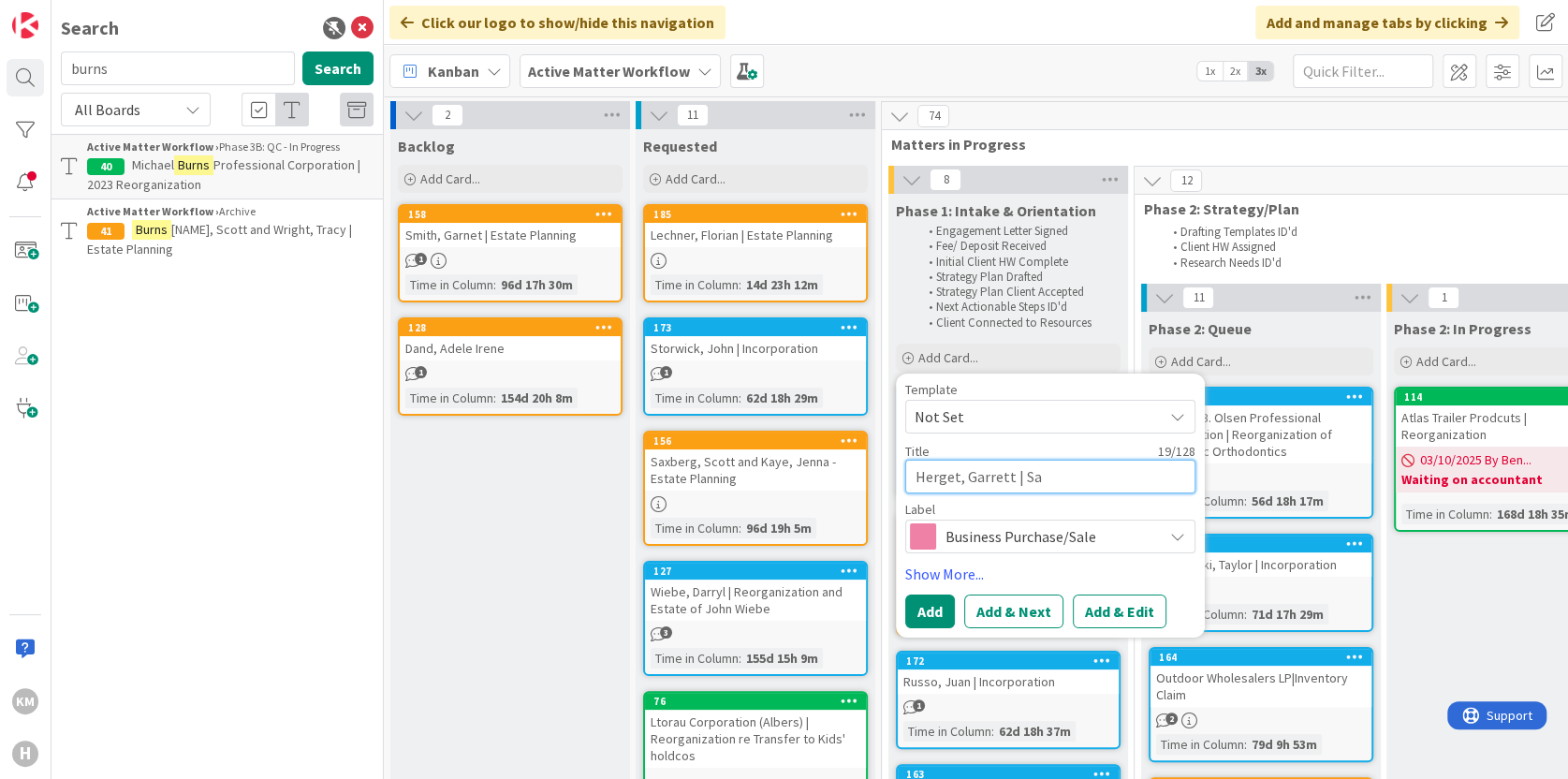 type on "x" 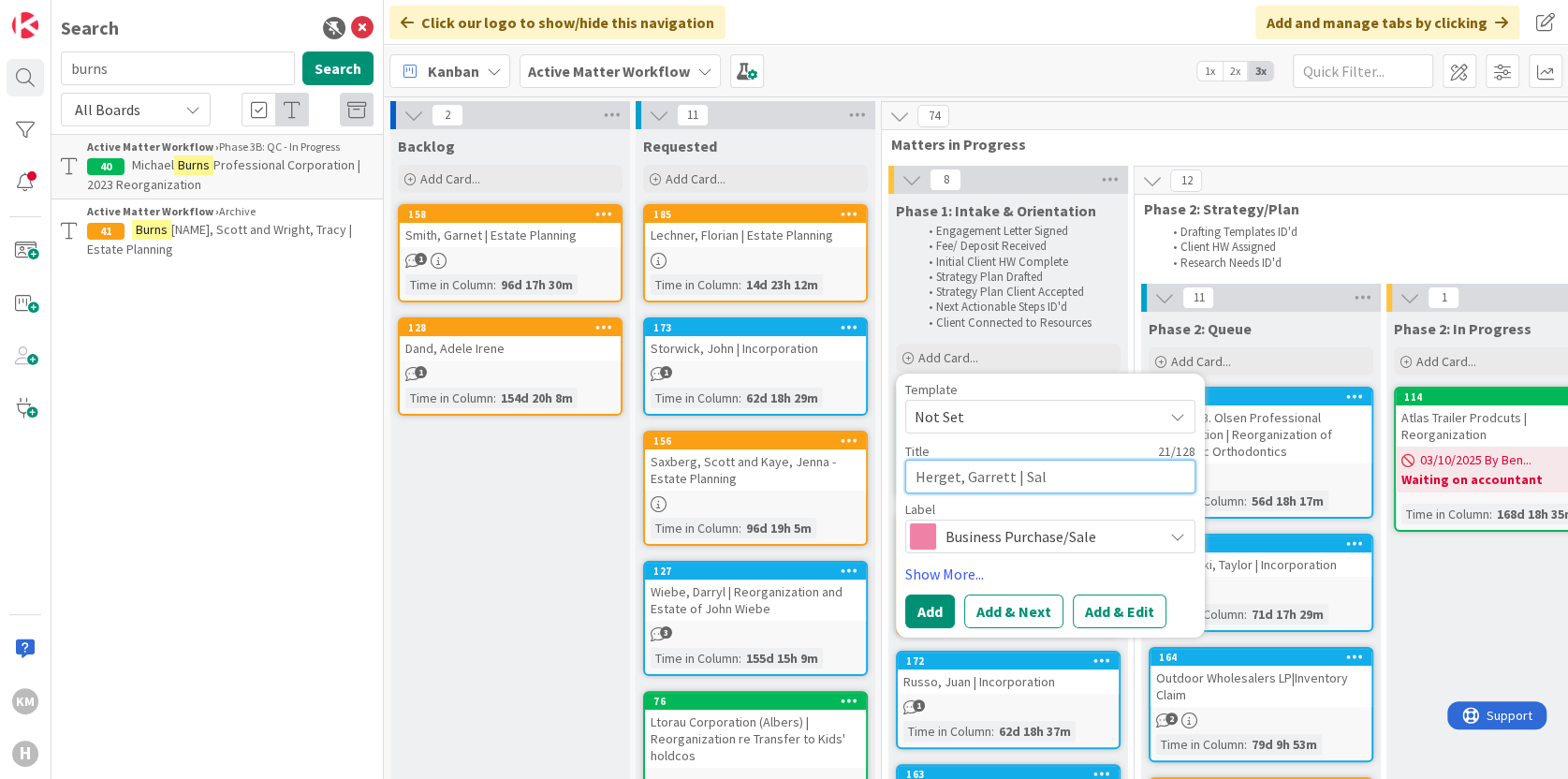 type on "x" 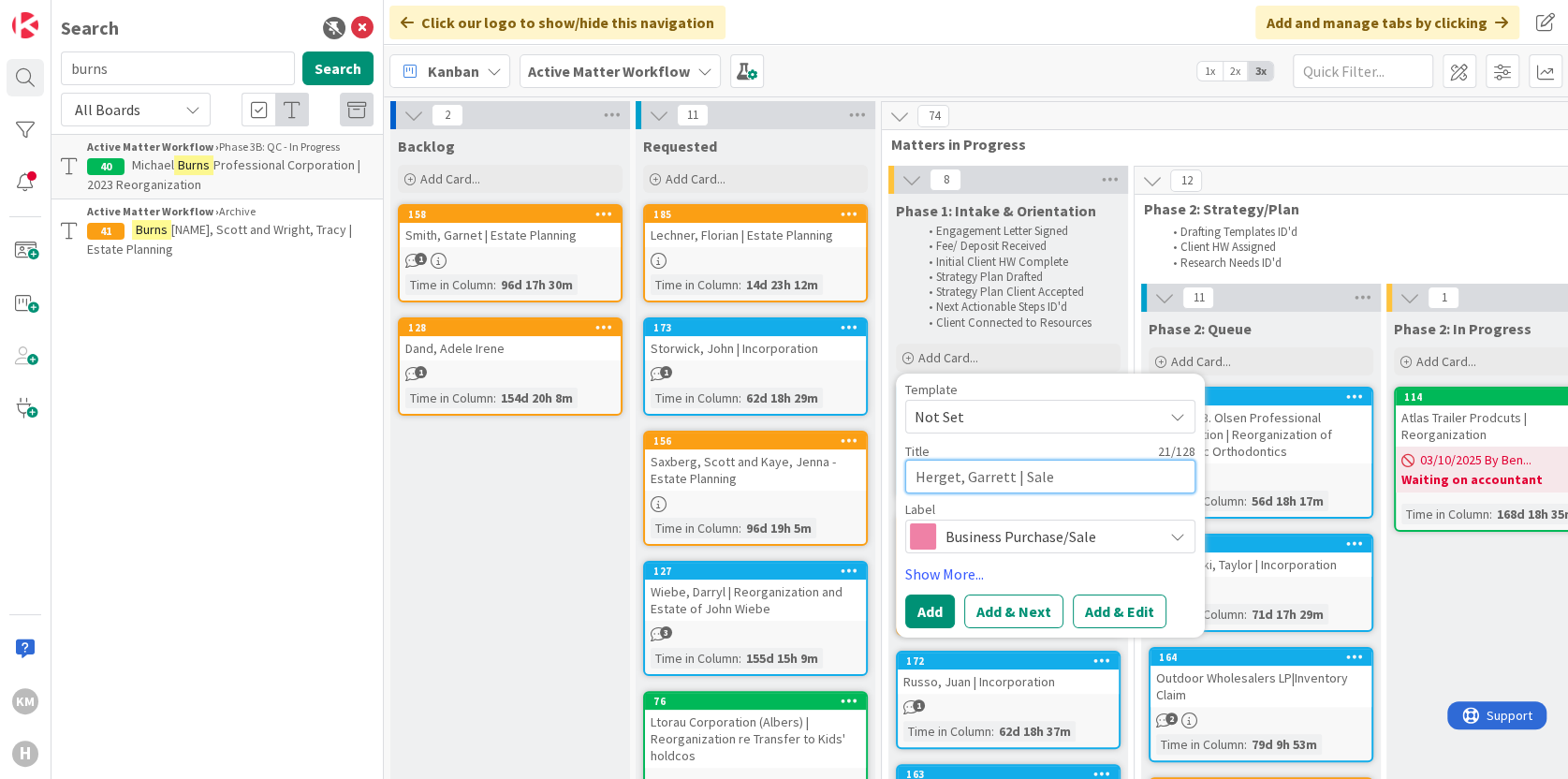 type on "x" 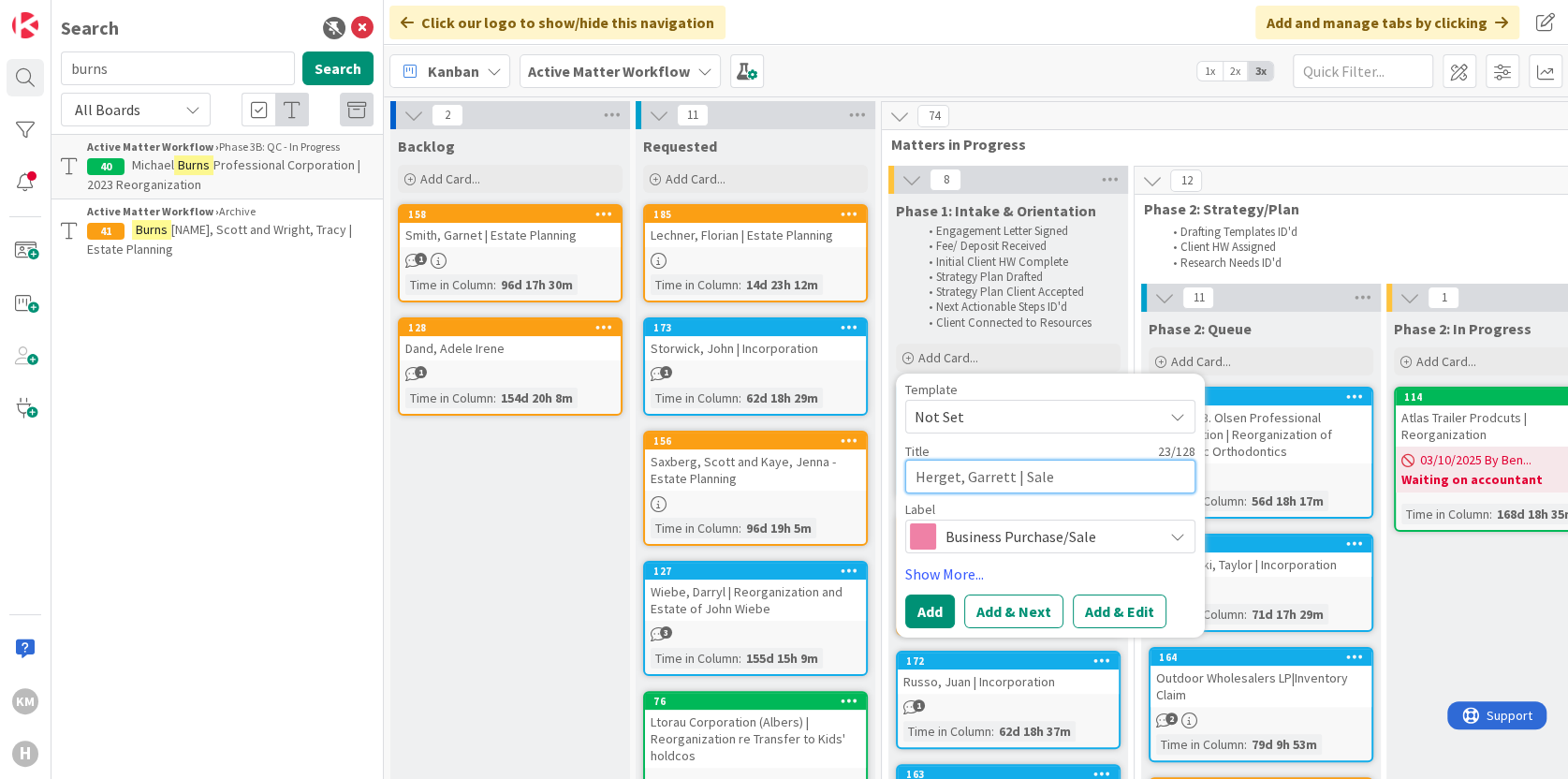 type on "x" 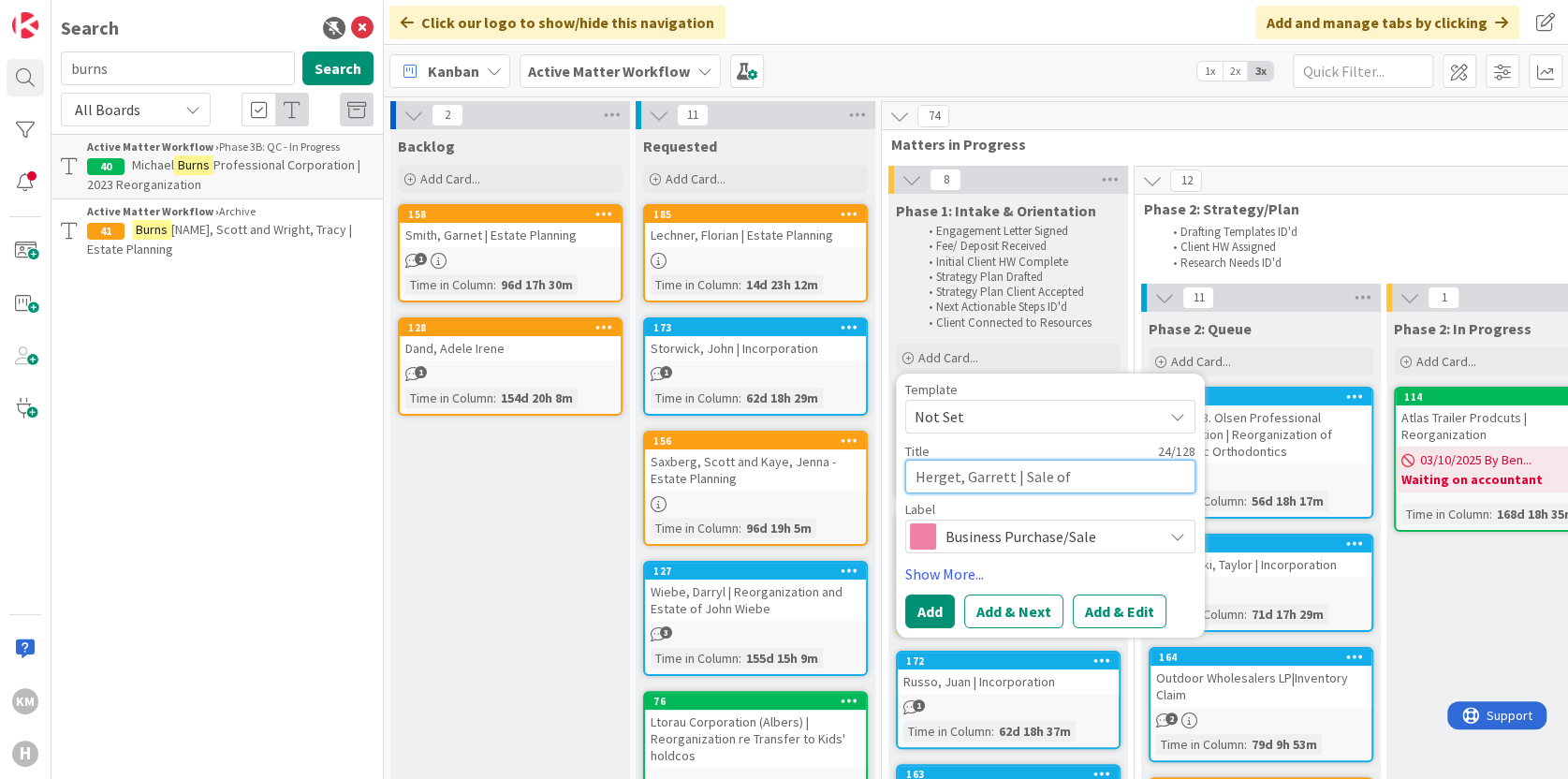 type on "x" 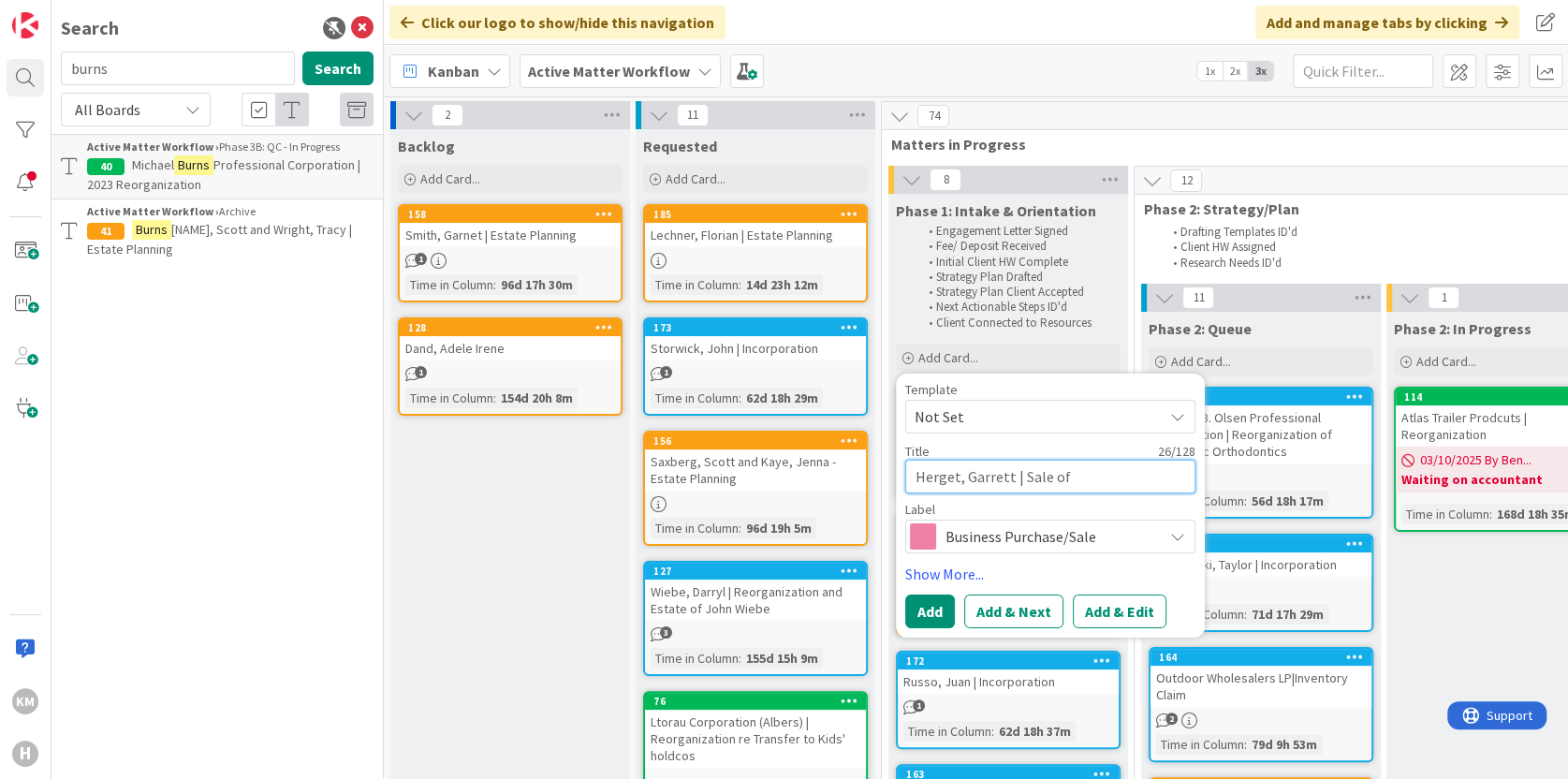 type on "x" 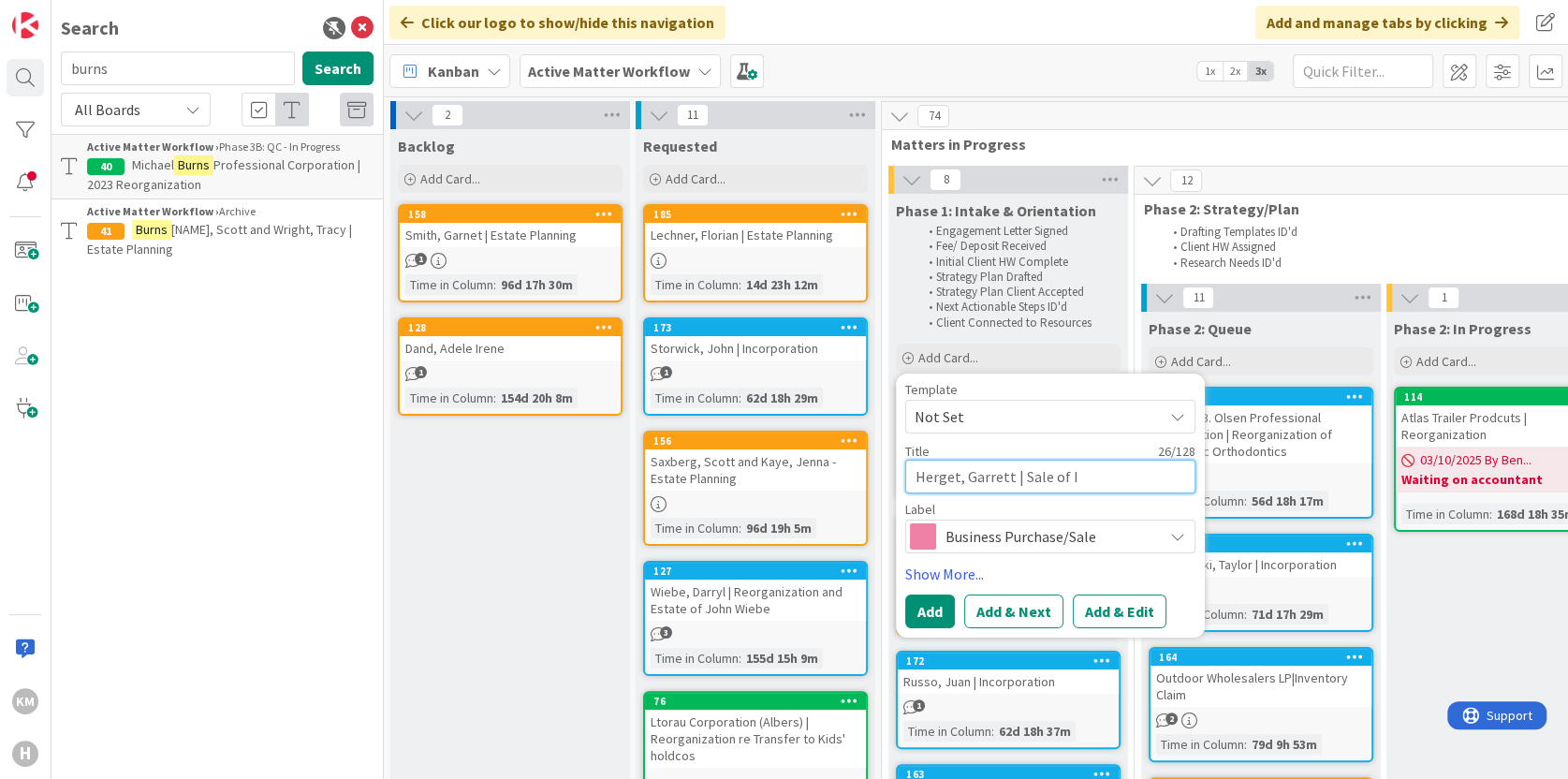type on "x" 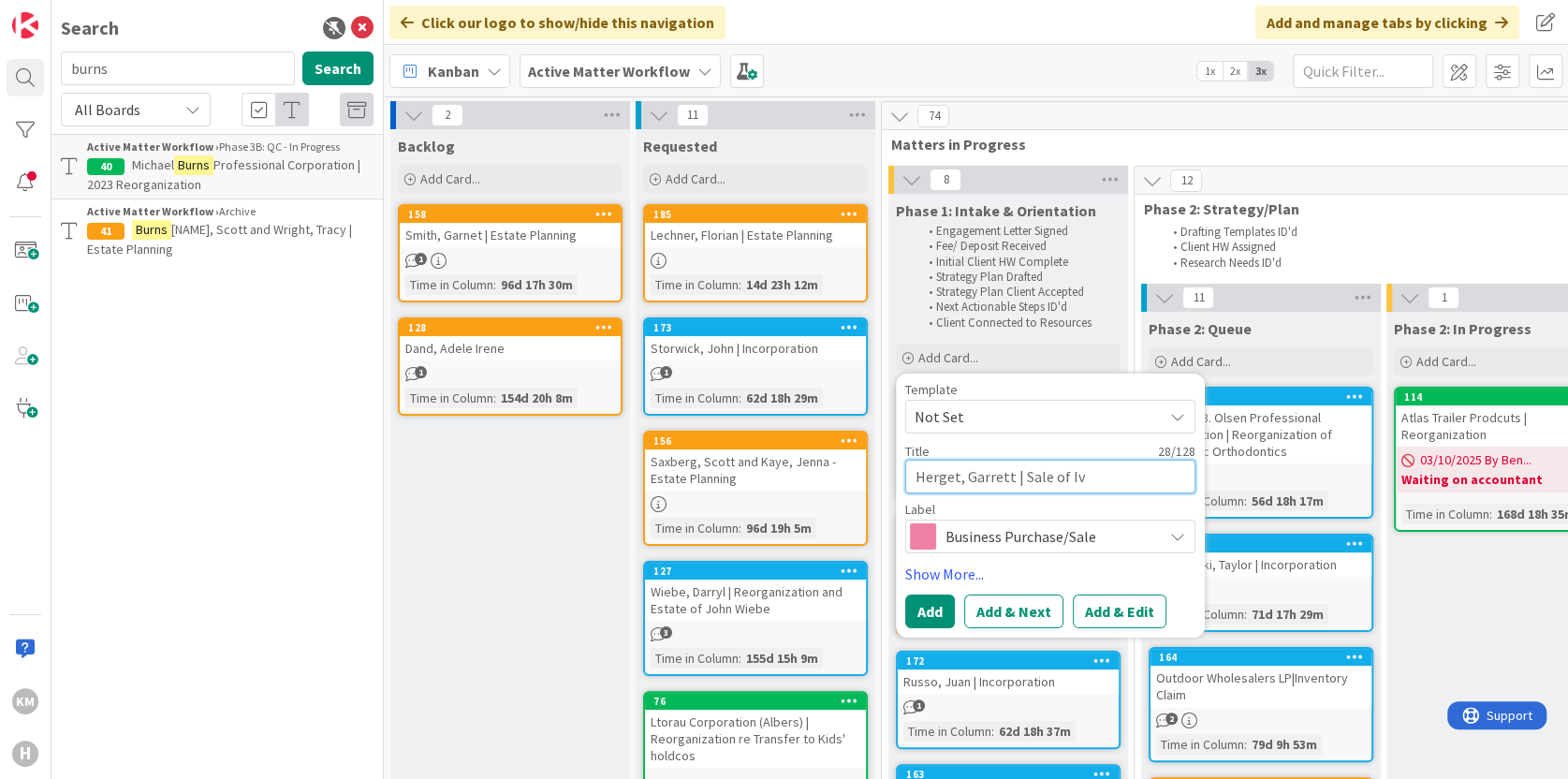 type on "Herget, Garrett | Sale of Ivo" 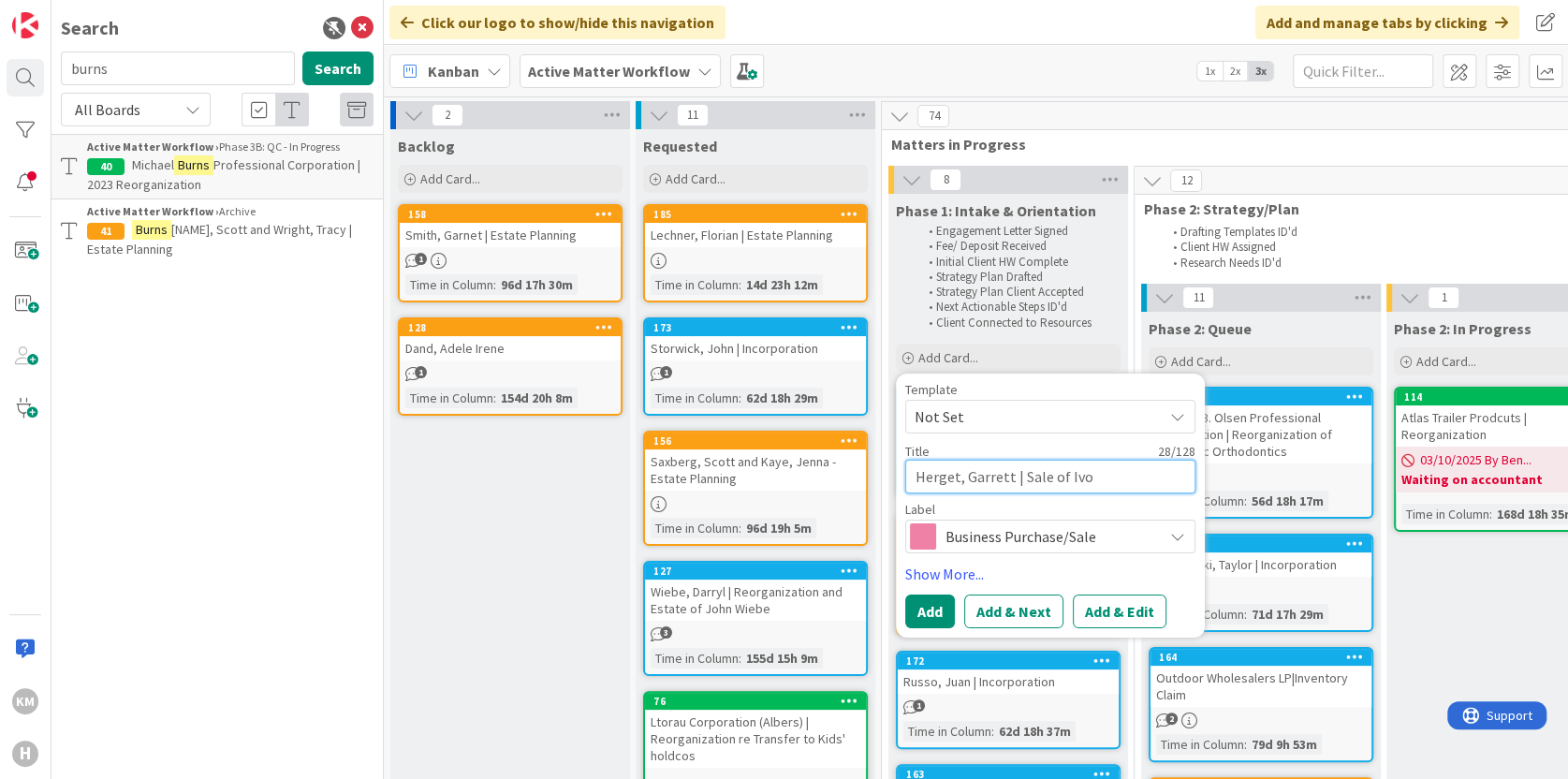 type on "x" 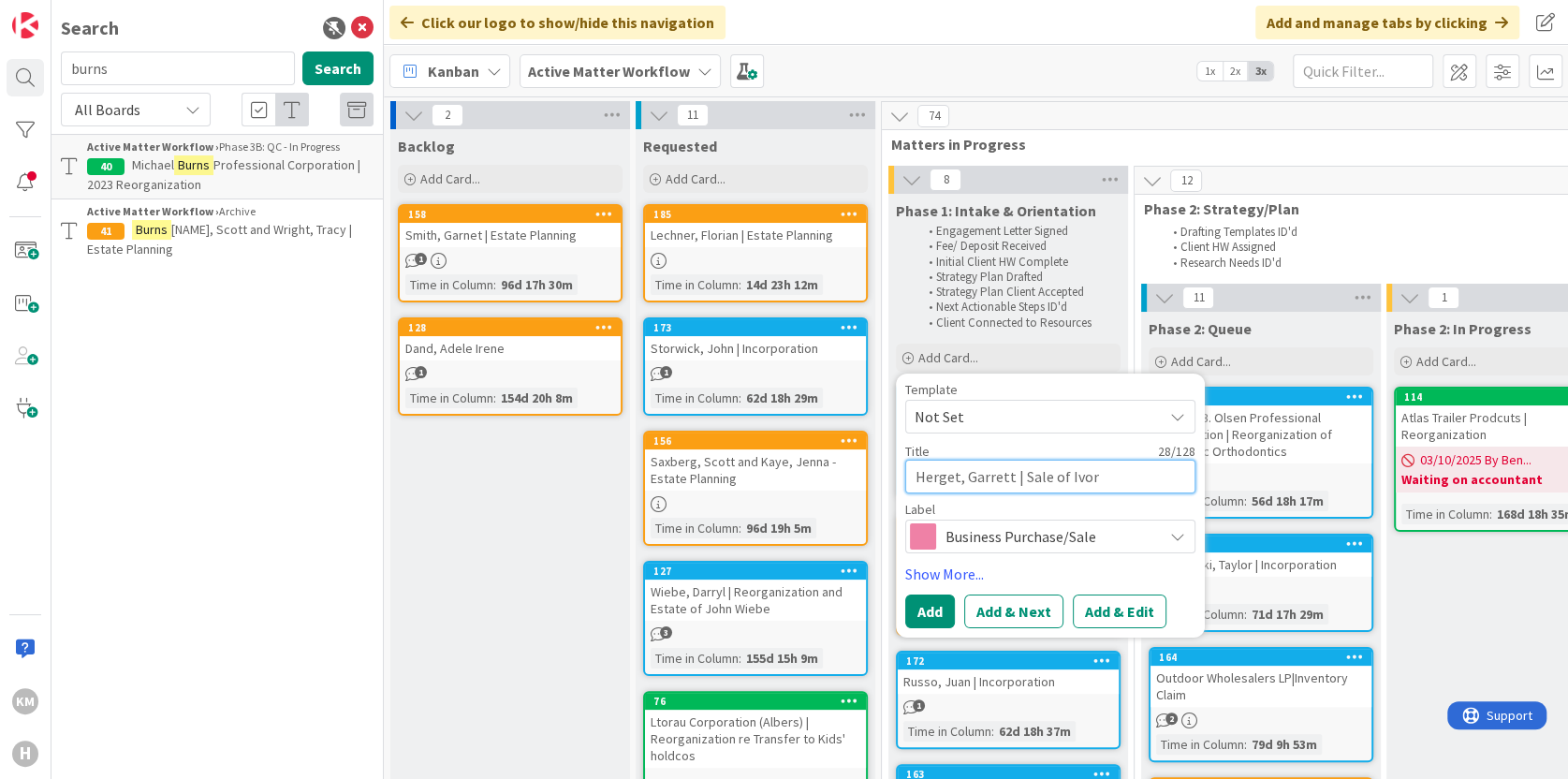 type on "x" 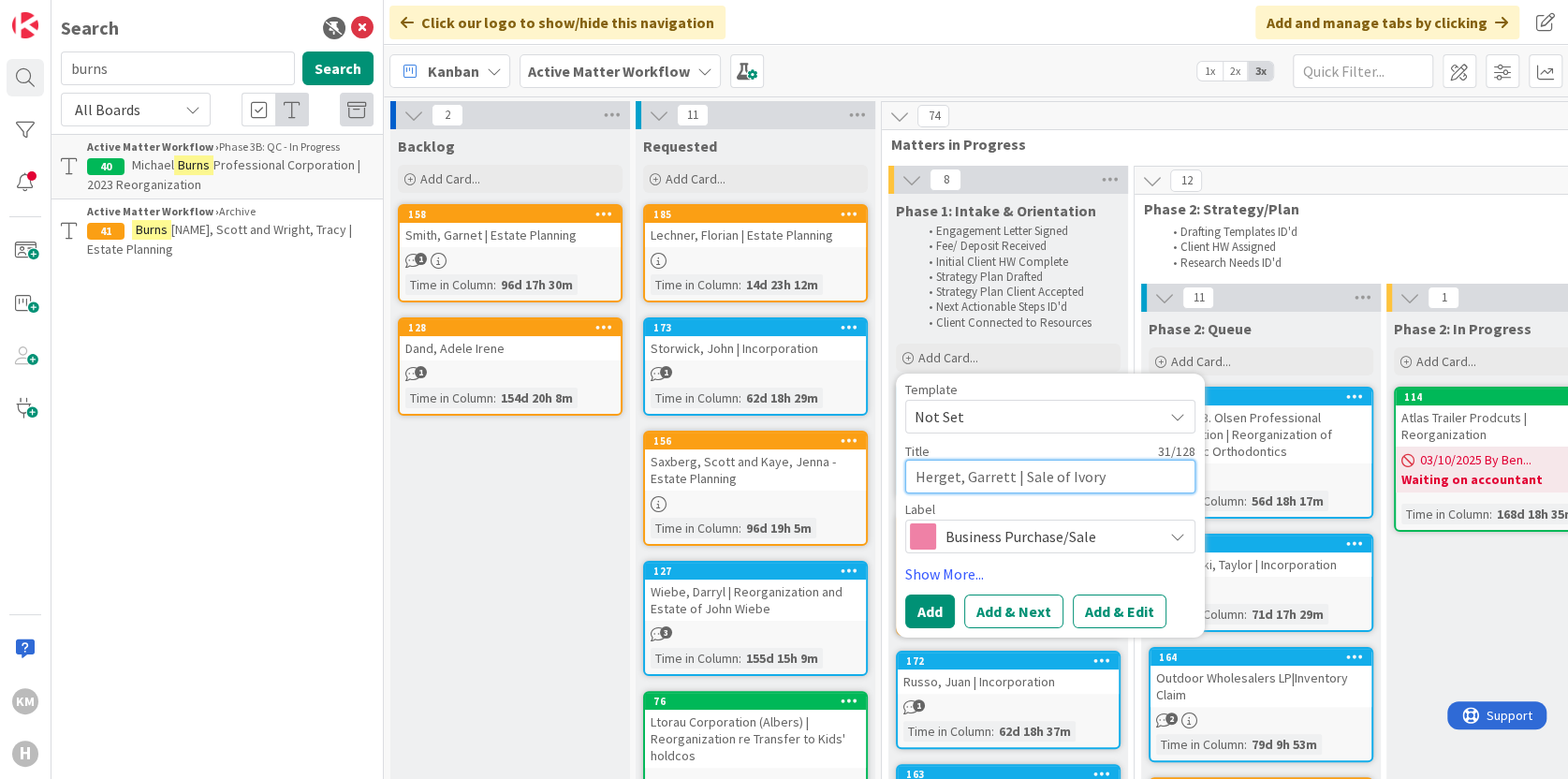 type on "x" 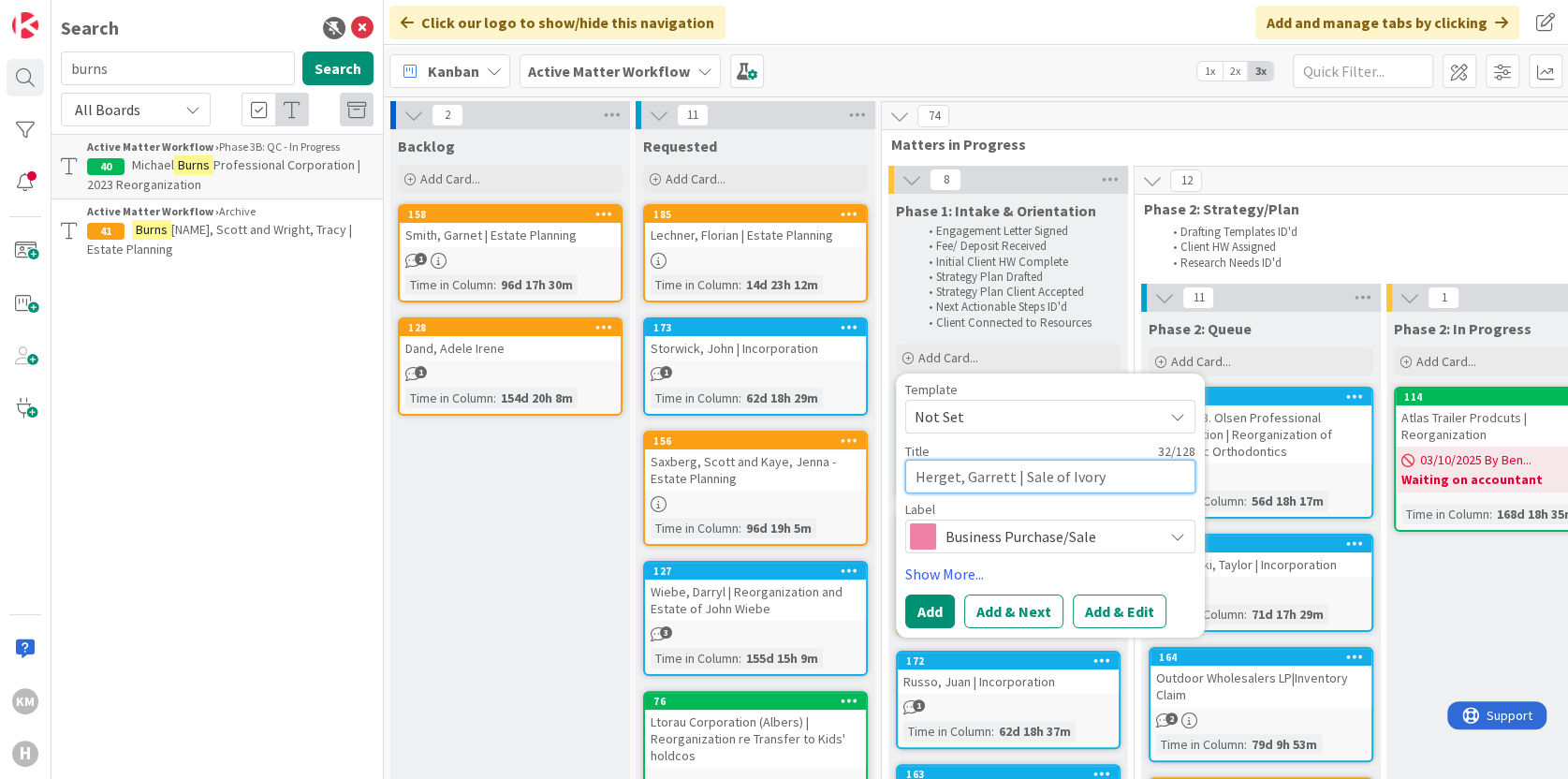 type on "x" 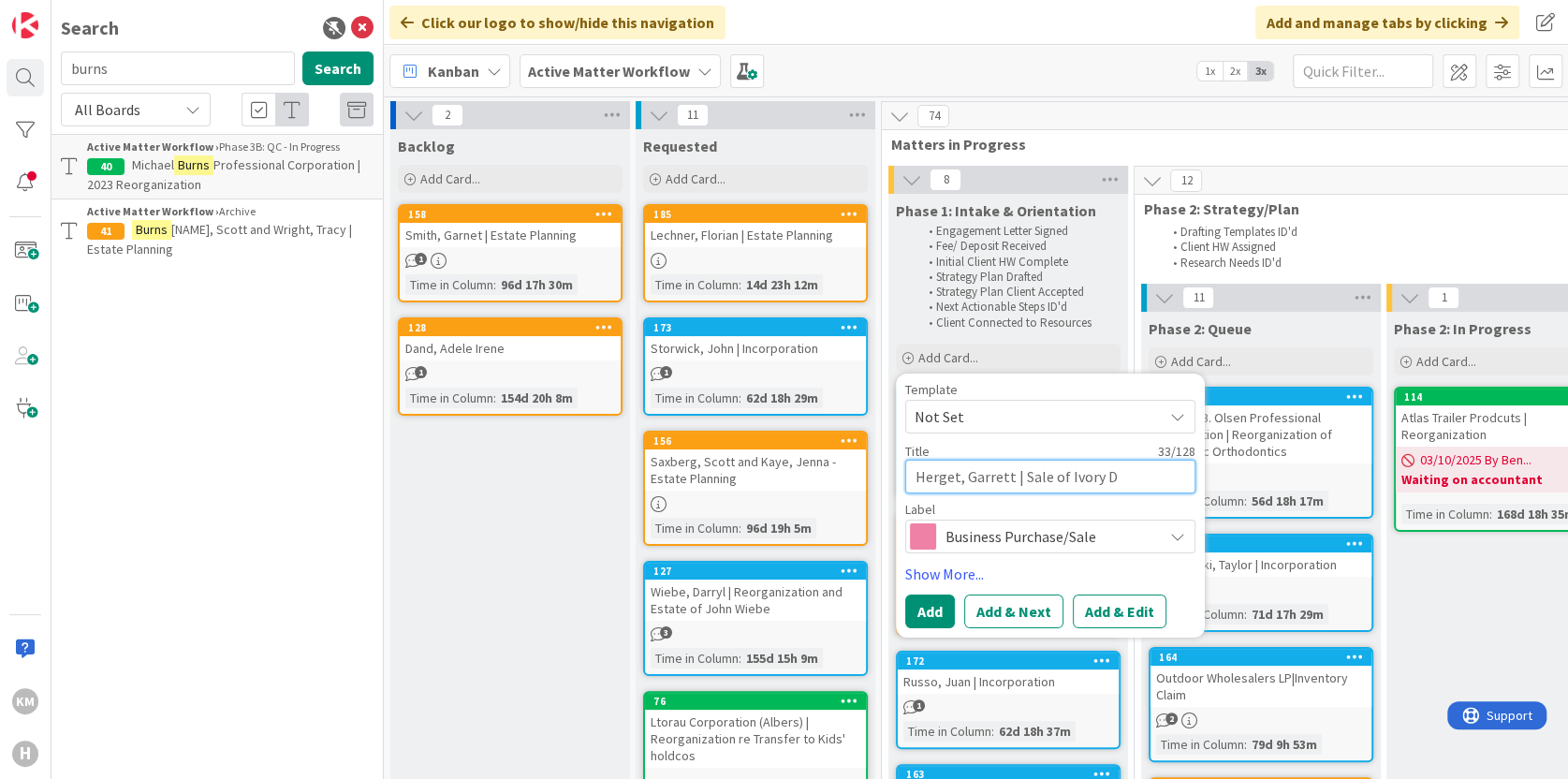type on "x" 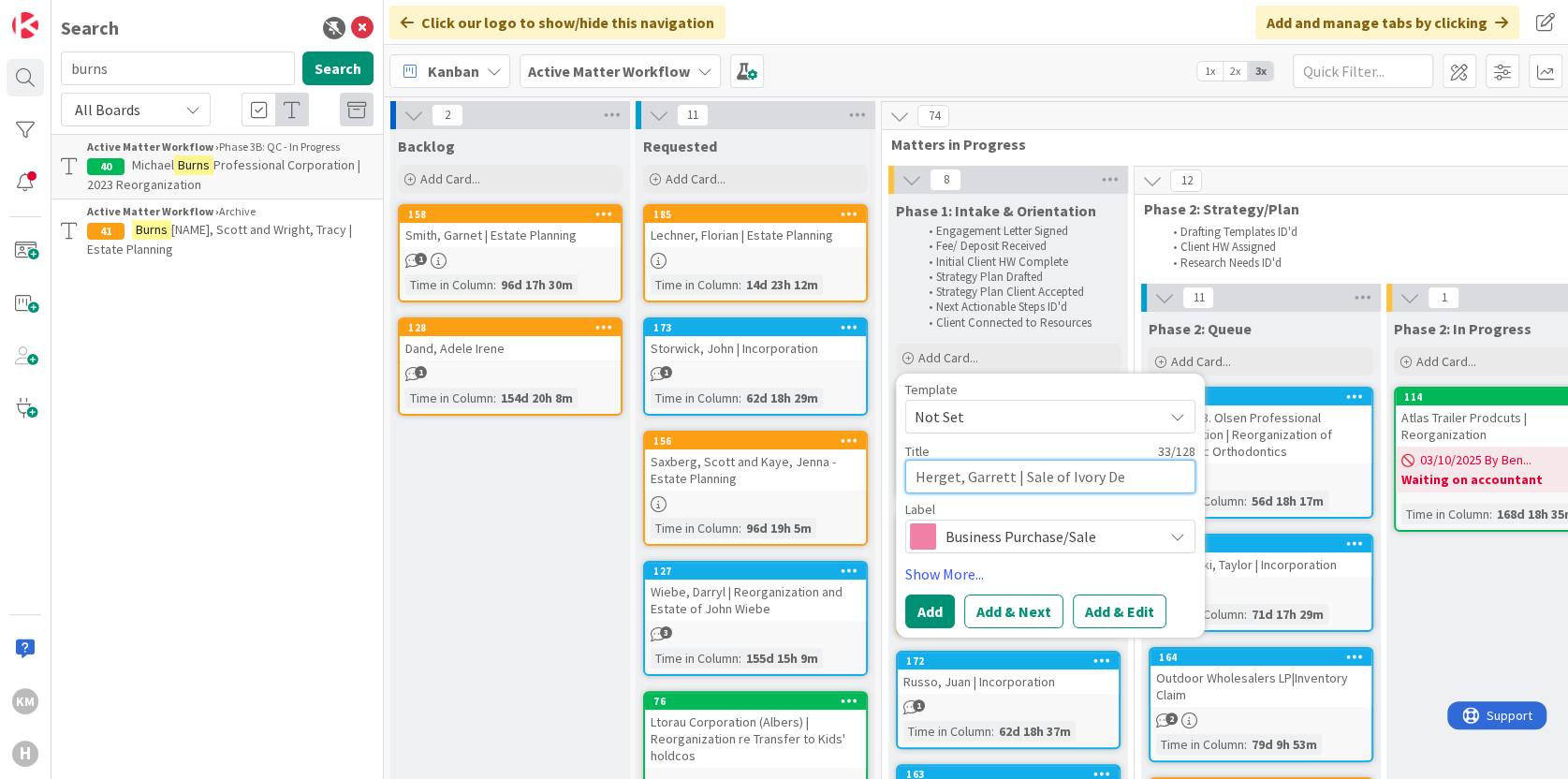 type on "x" 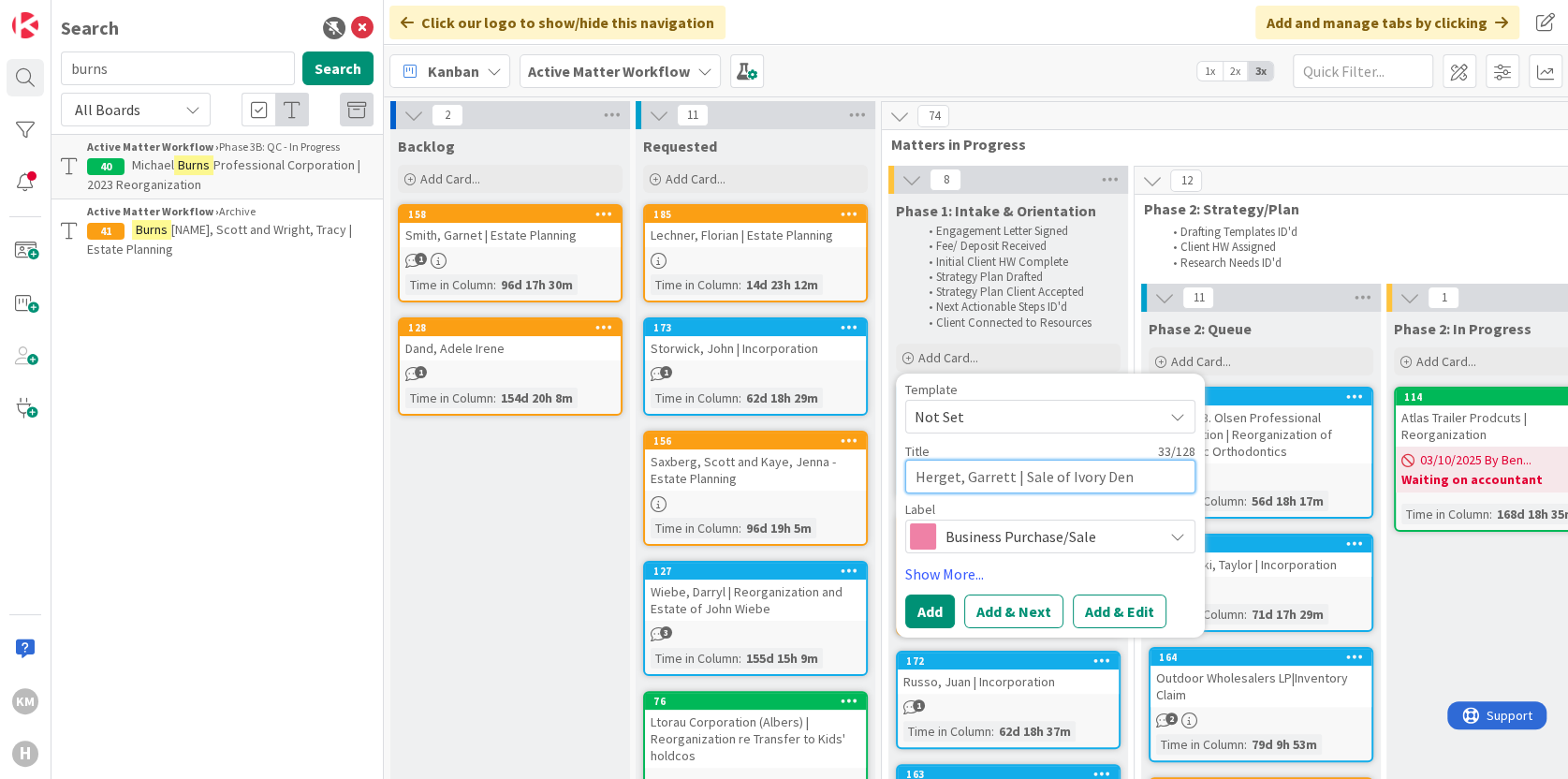 type on "x" 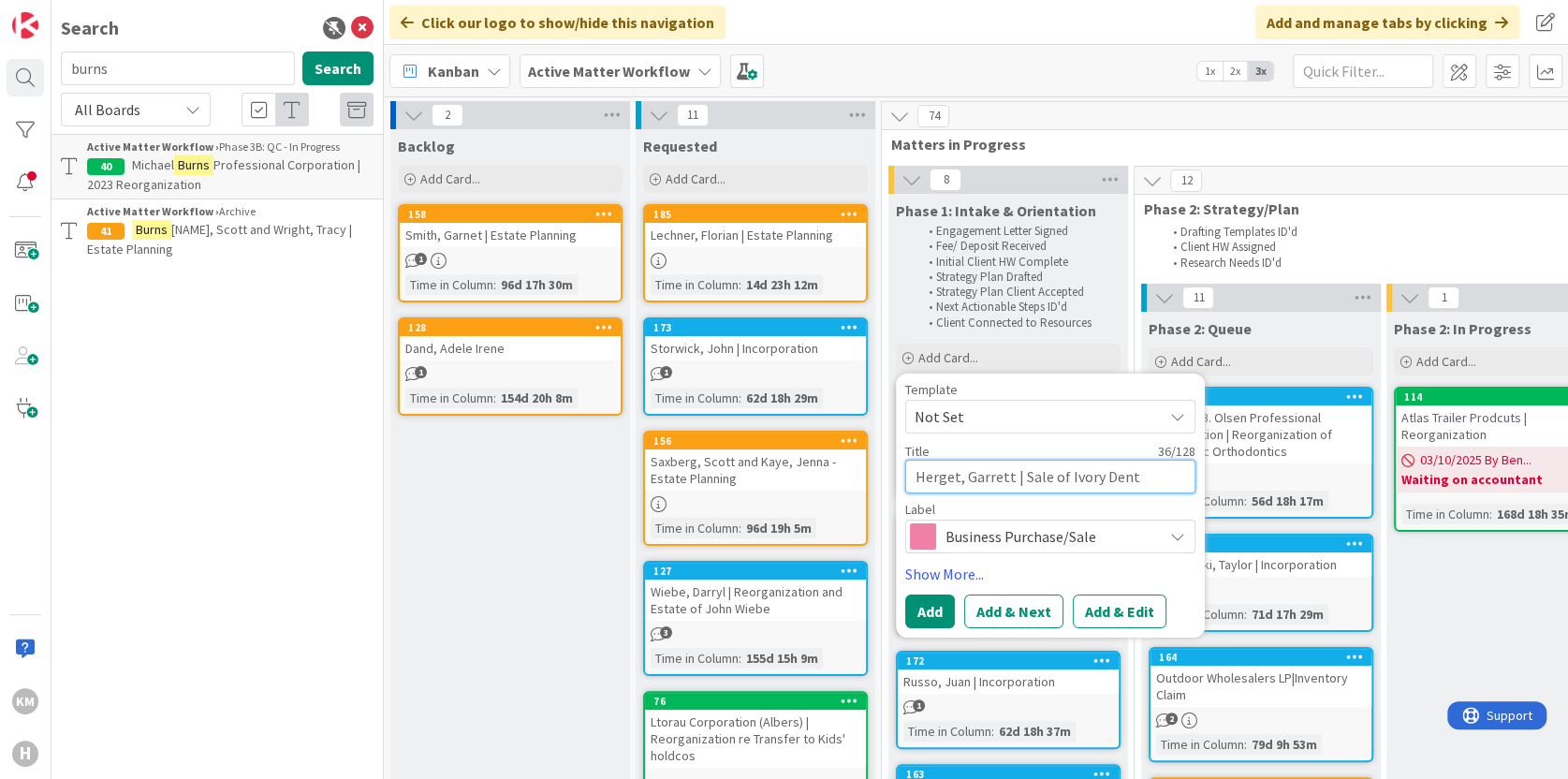 type on "x" 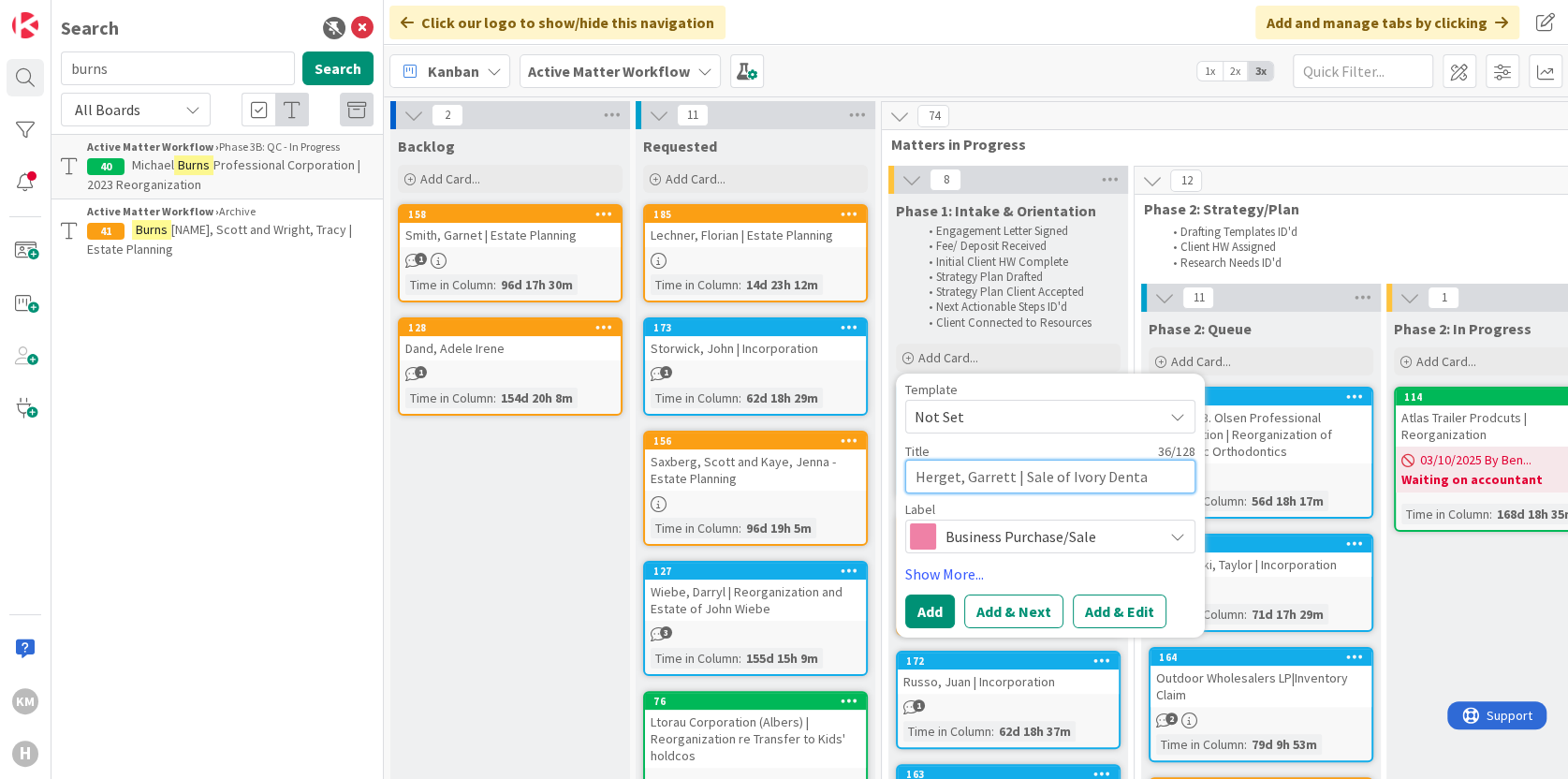 type on "x" 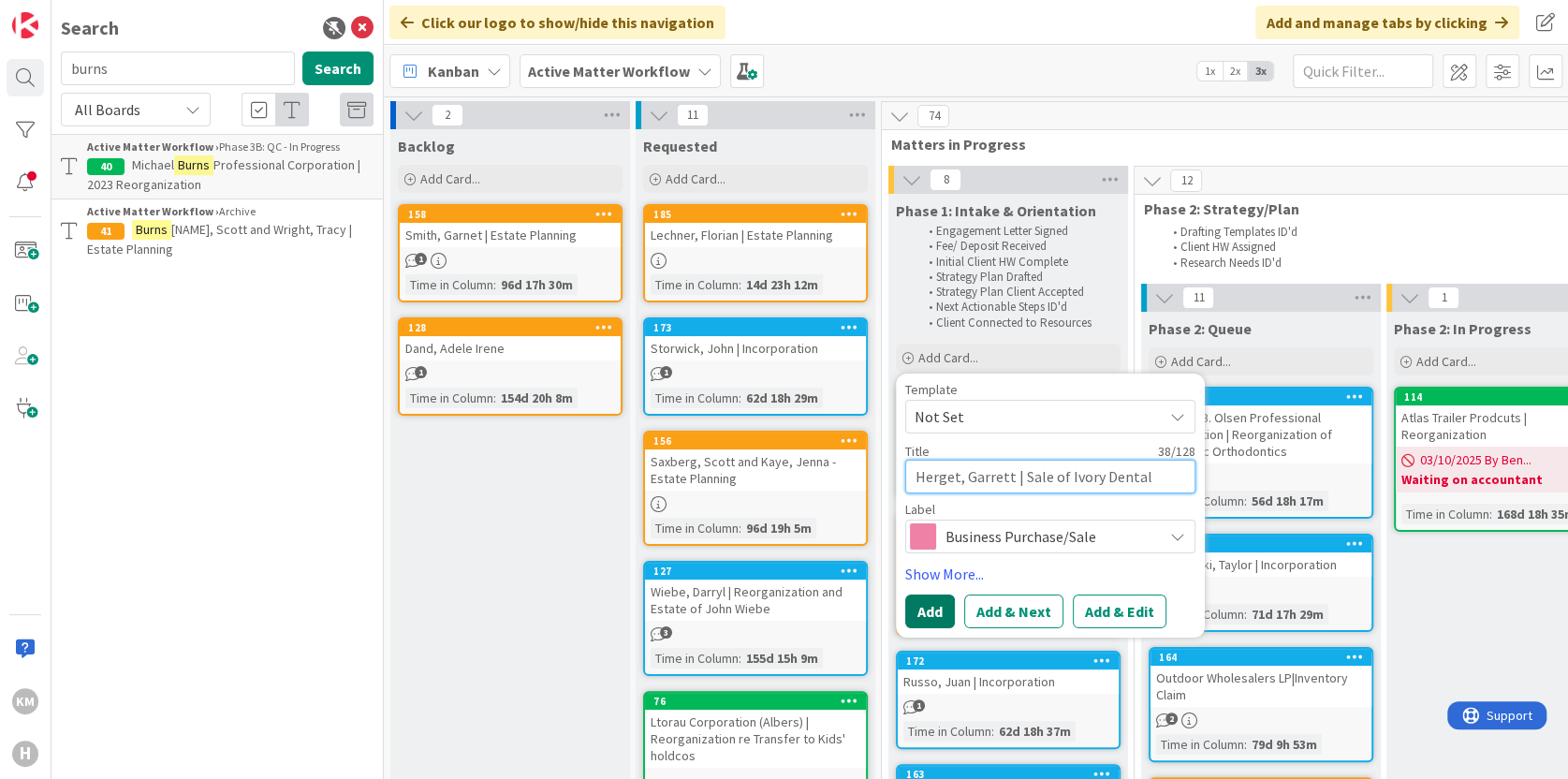 type on "Herget, Garrett | Sale of Ivory Dental" 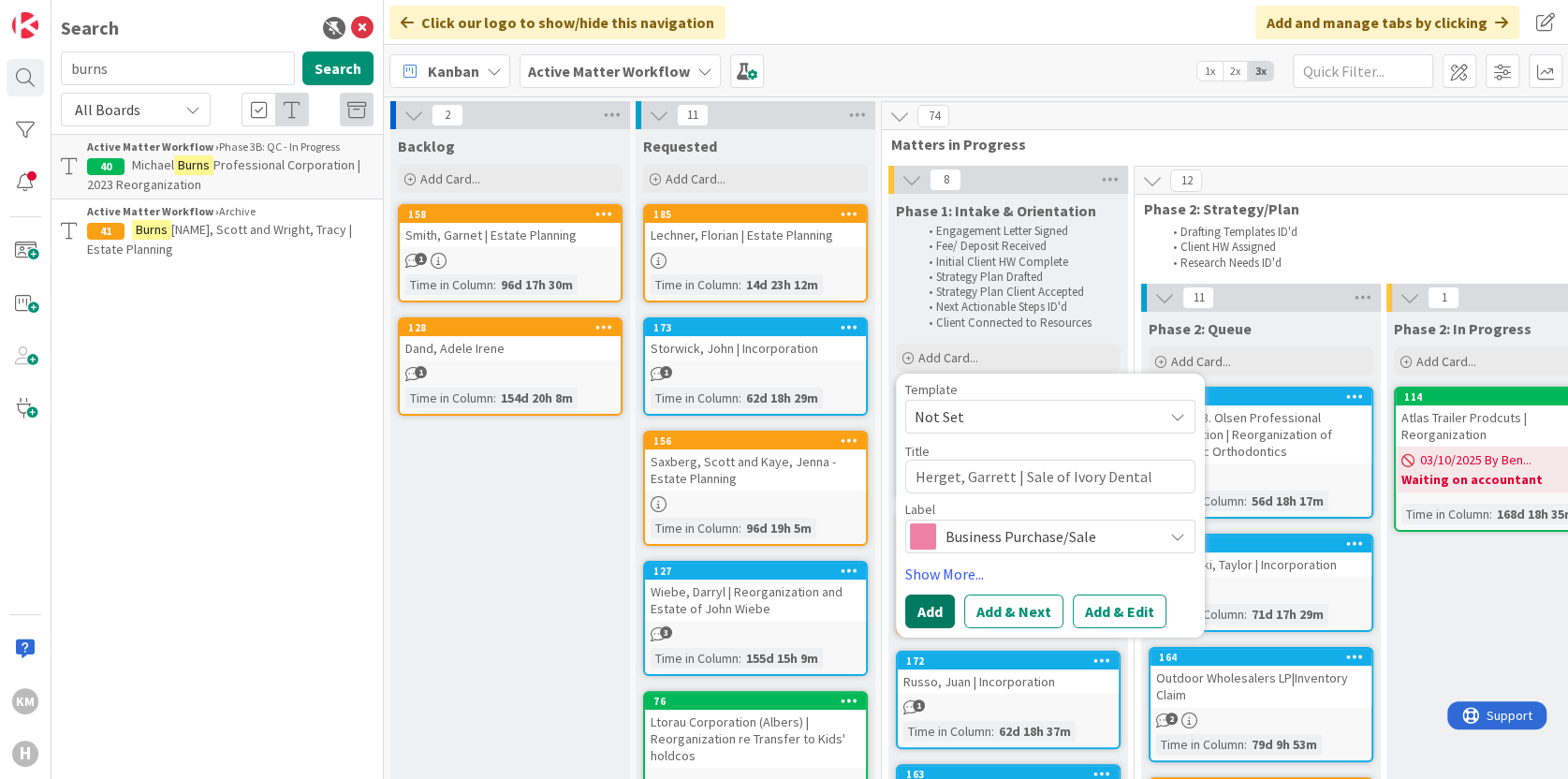 click on "Add" at bounding box center (930, 611) 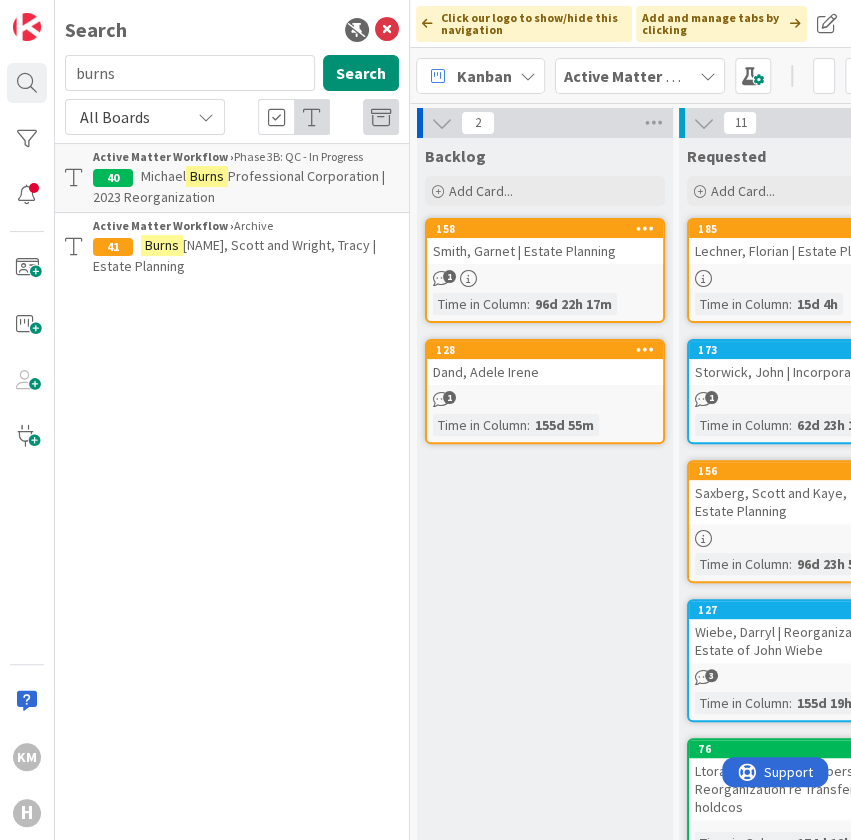 click on "Backlog Add Card... 158 Herget, Garrett | Estate Planning 1 Time in Column : 96d 22h 17m 128 Dand, Adele Irene 1 Time in Column : 155d 55m" at bounding box center (545, 987) 